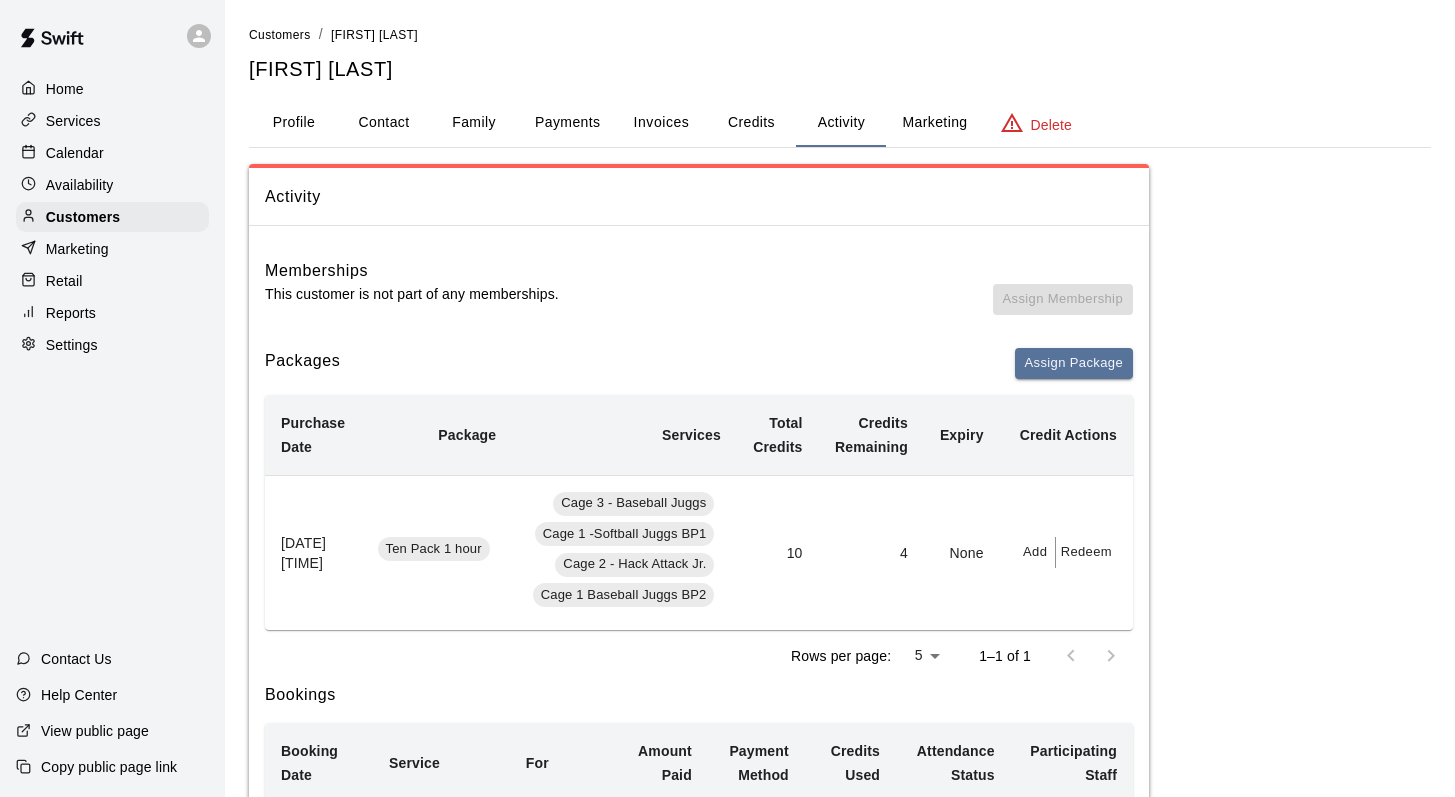 scroll, scrollTop: 375, scrollLeft: 0, axis: vertical 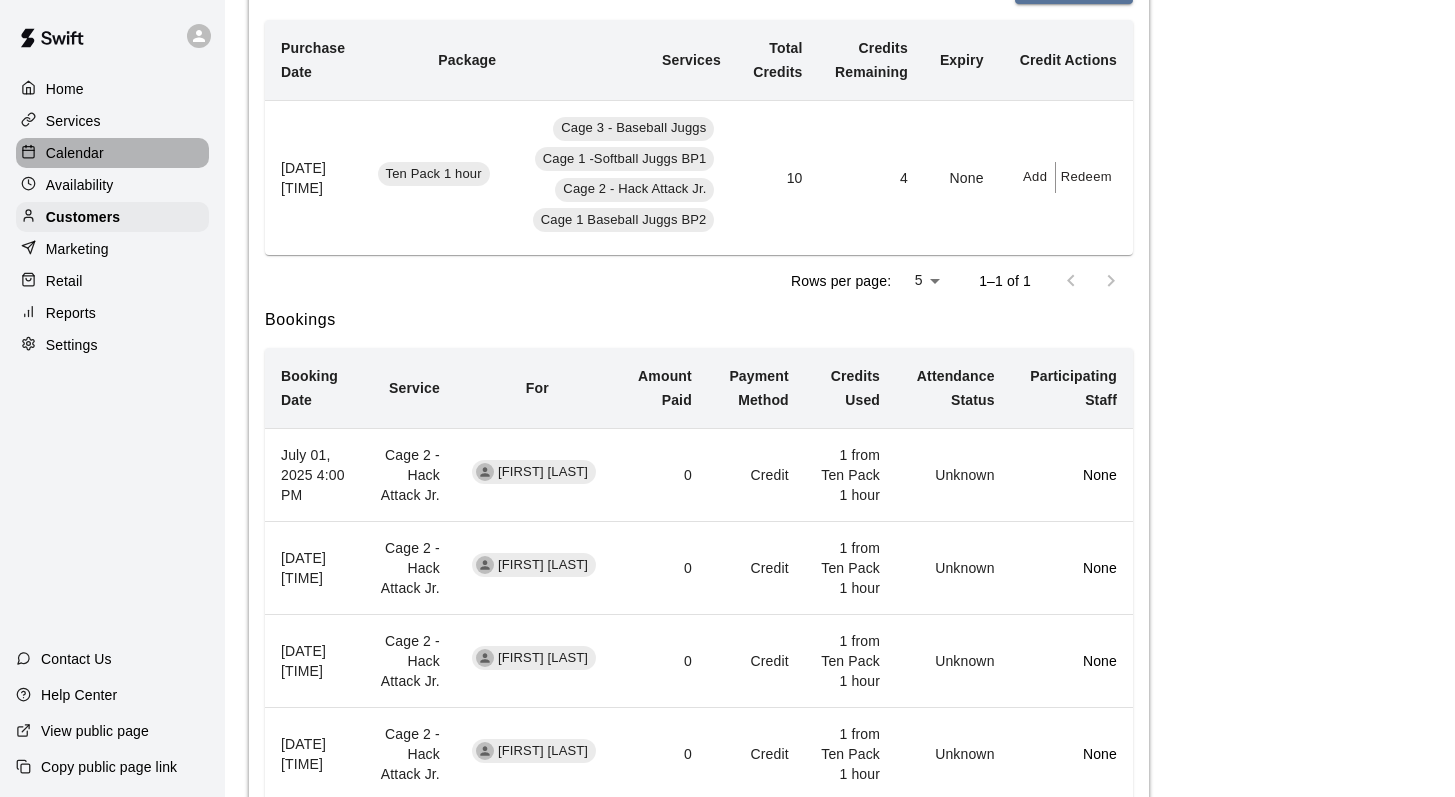 click on "Calendar" at bounding box center (112, 153) 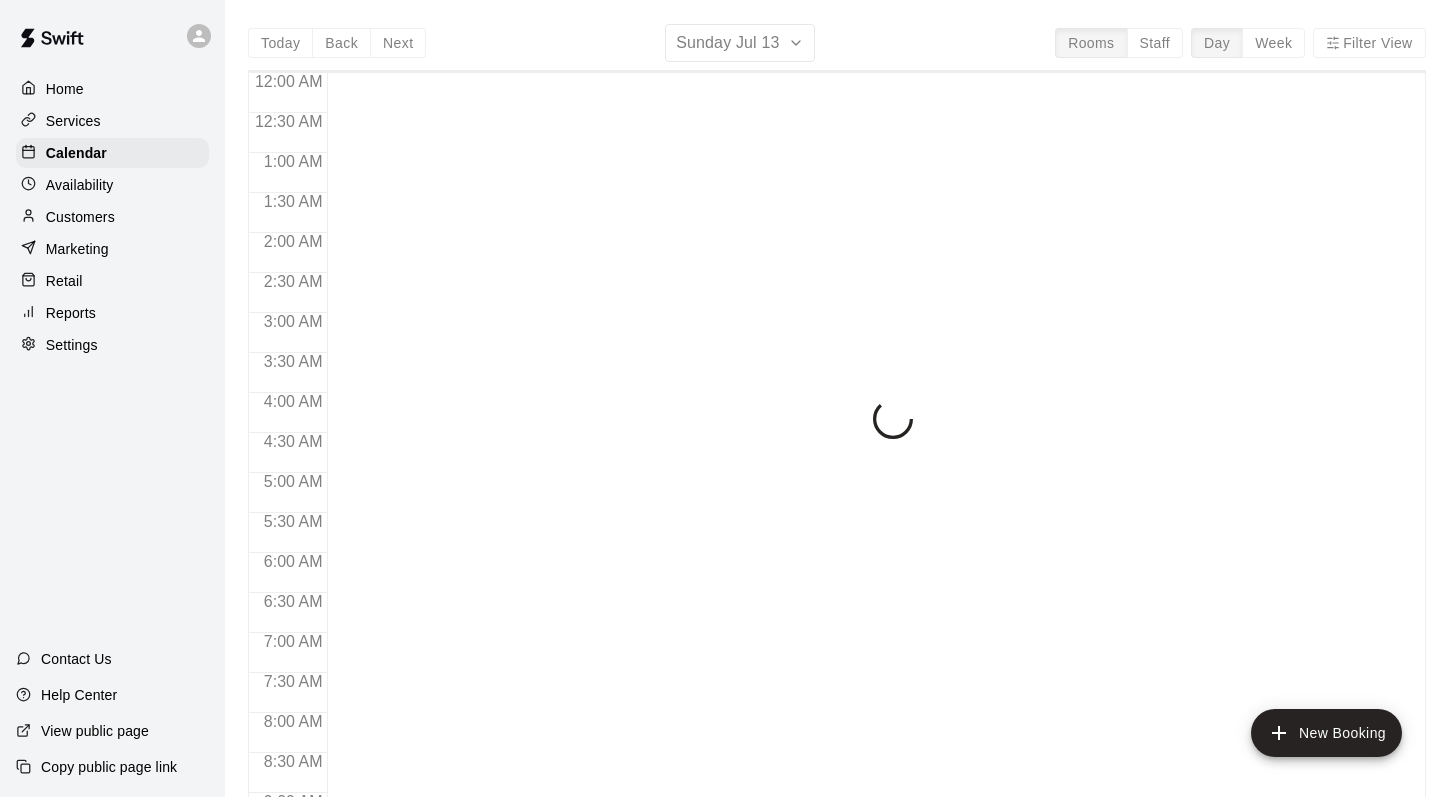 scroll, scrollTop: 940, scrollLeft: 0, axis: vertical 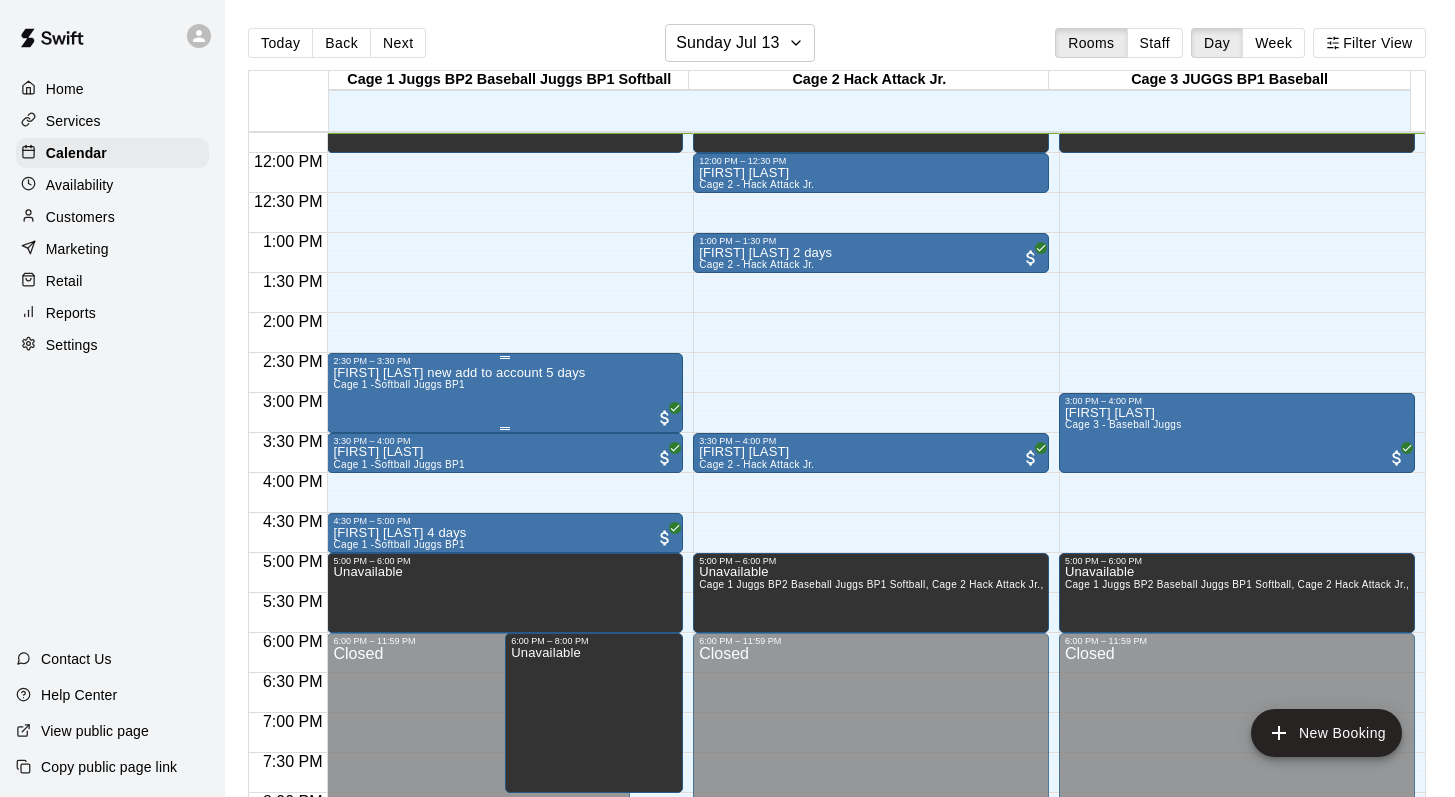 click on "Cage 1 -Softball  Juggs BP1" at bounding box center (399, 384) 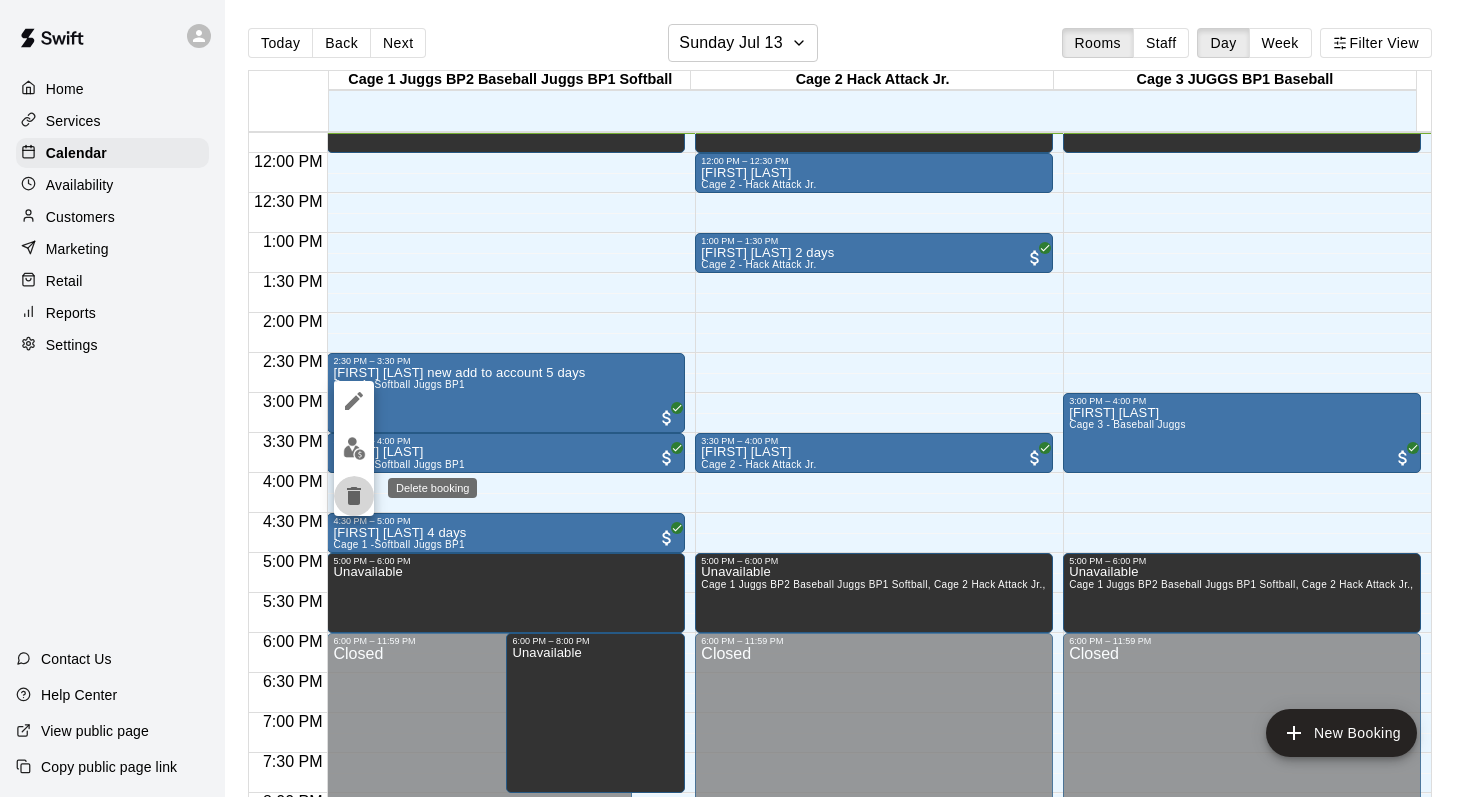 click 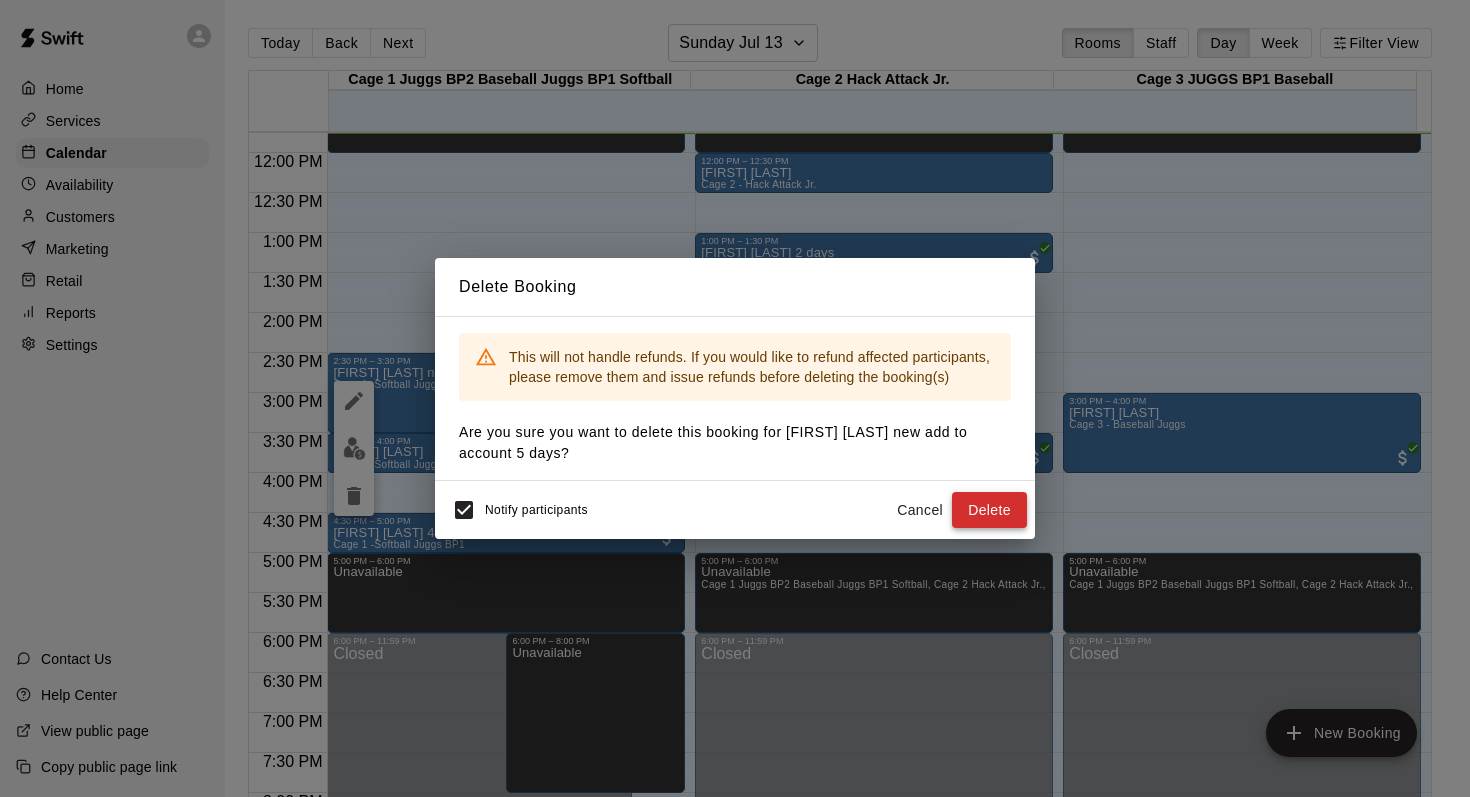 click on "Delete" at bounding box center (989, 510) 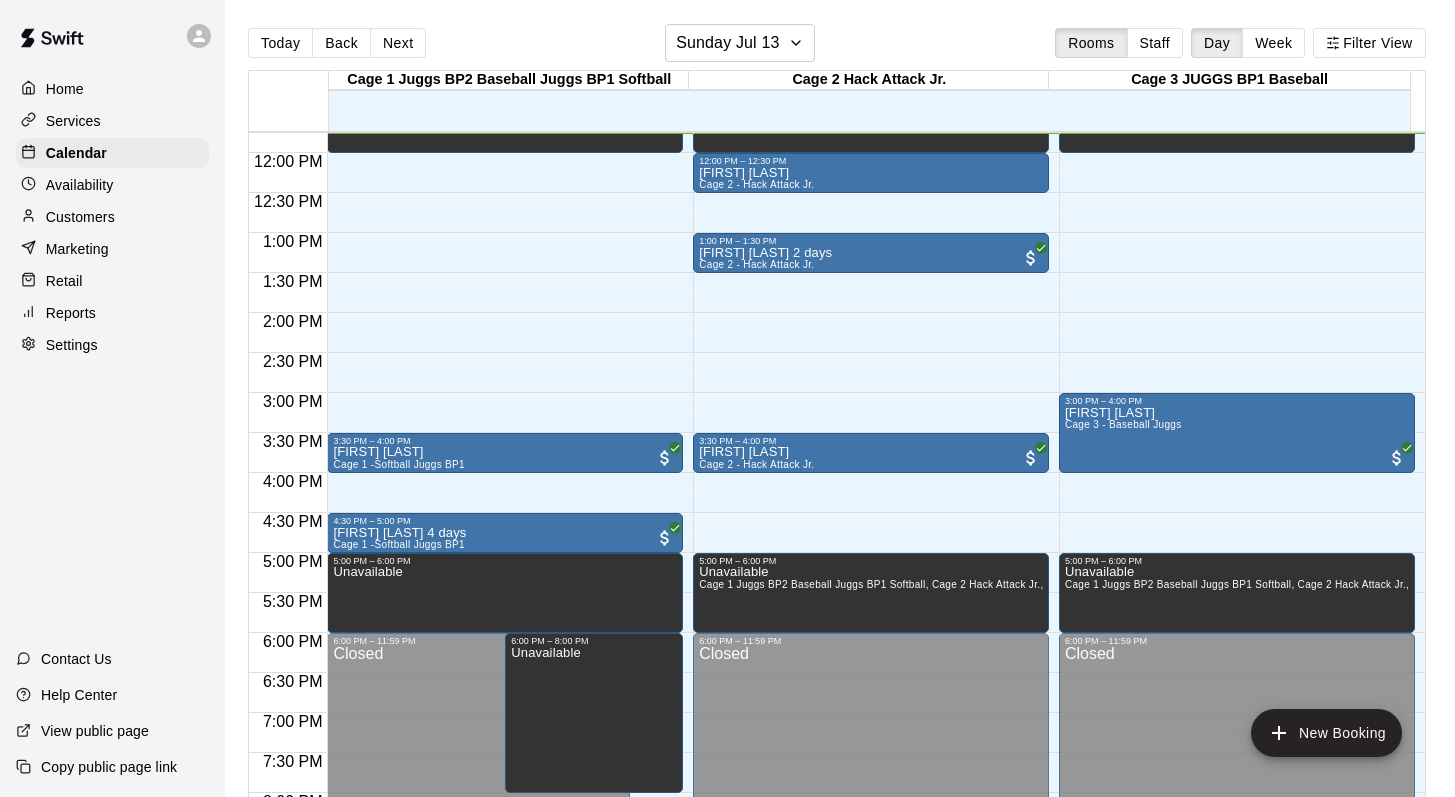 click on "Customers" at bounding box center (80, 217) 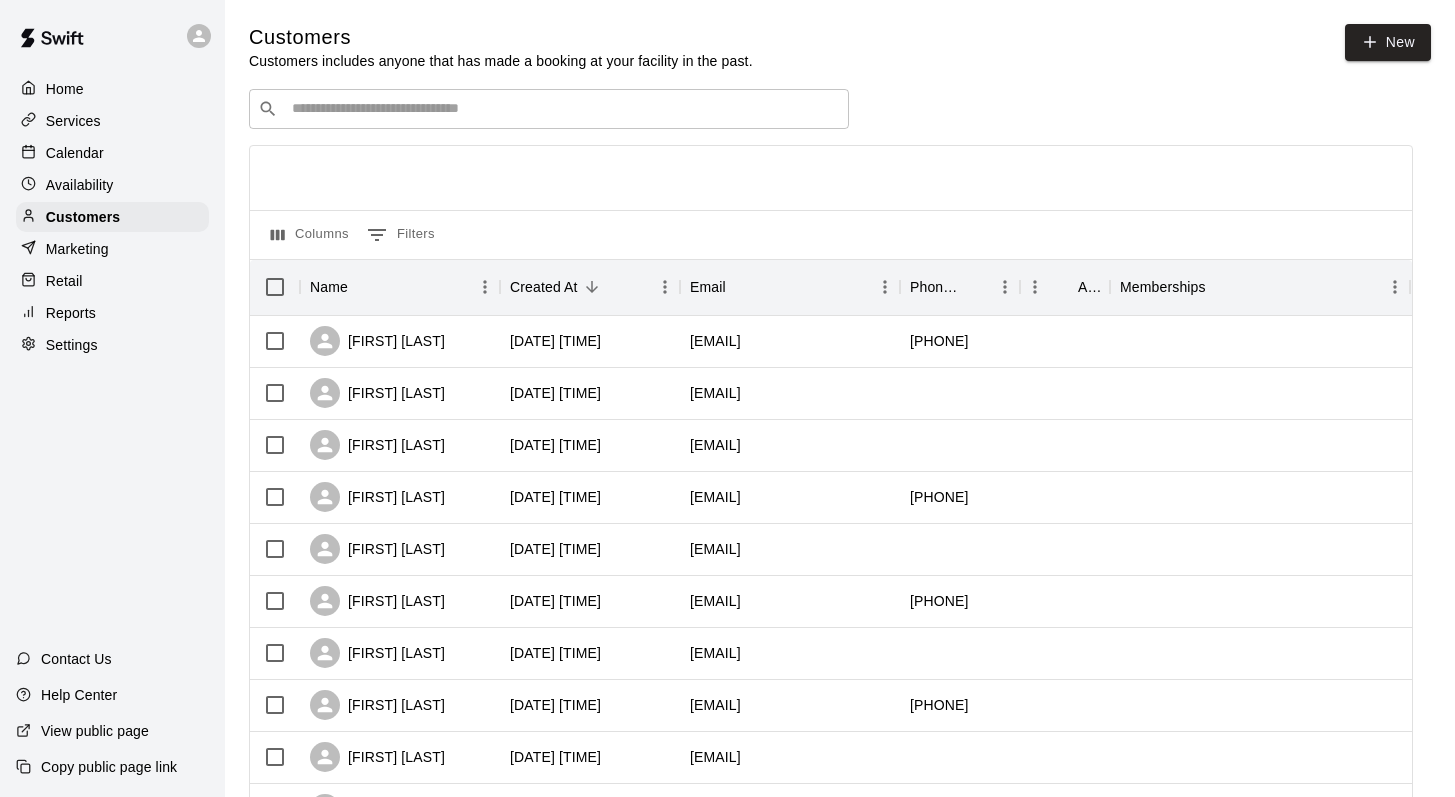 click on "​ ​" at bounding box center [549, 109] 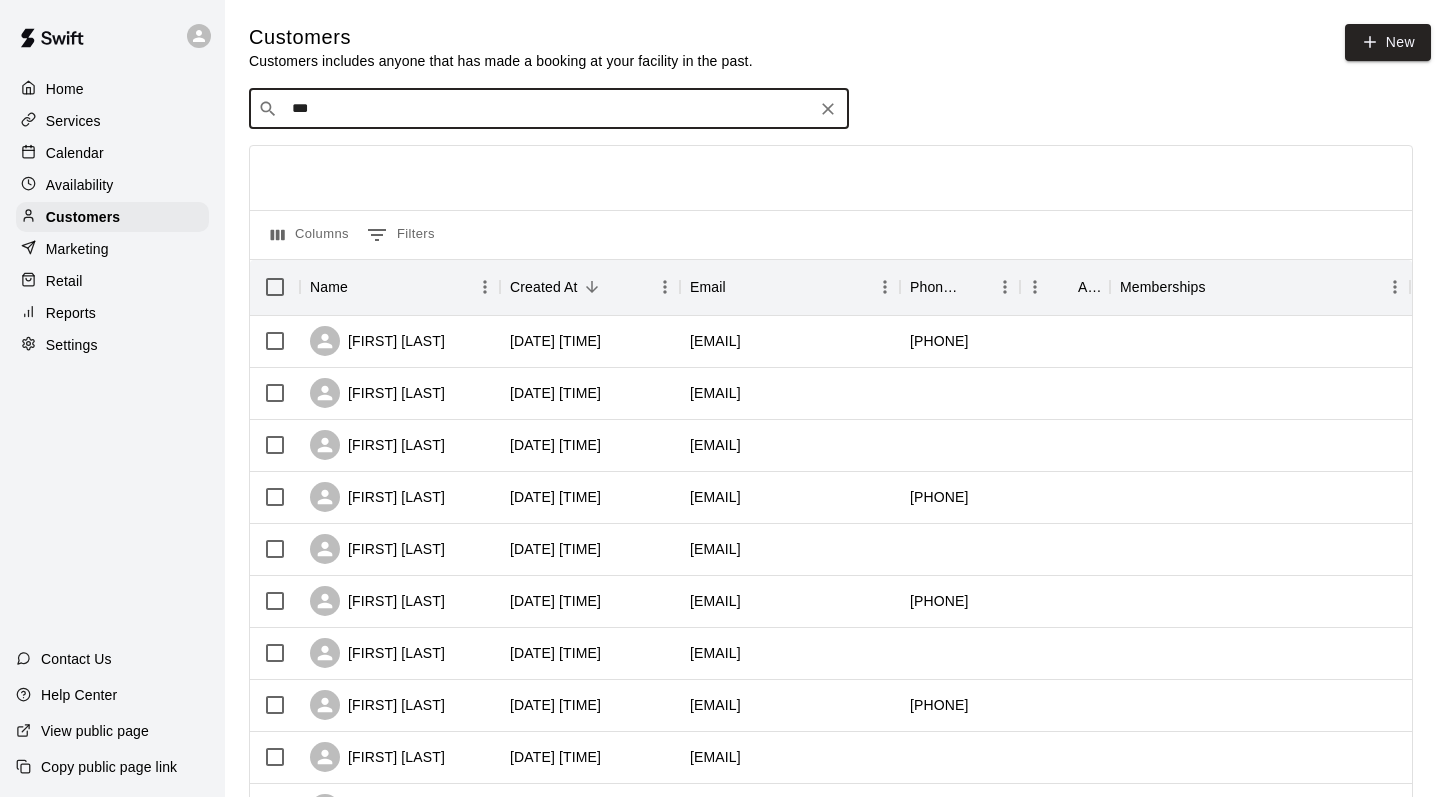type on "****" 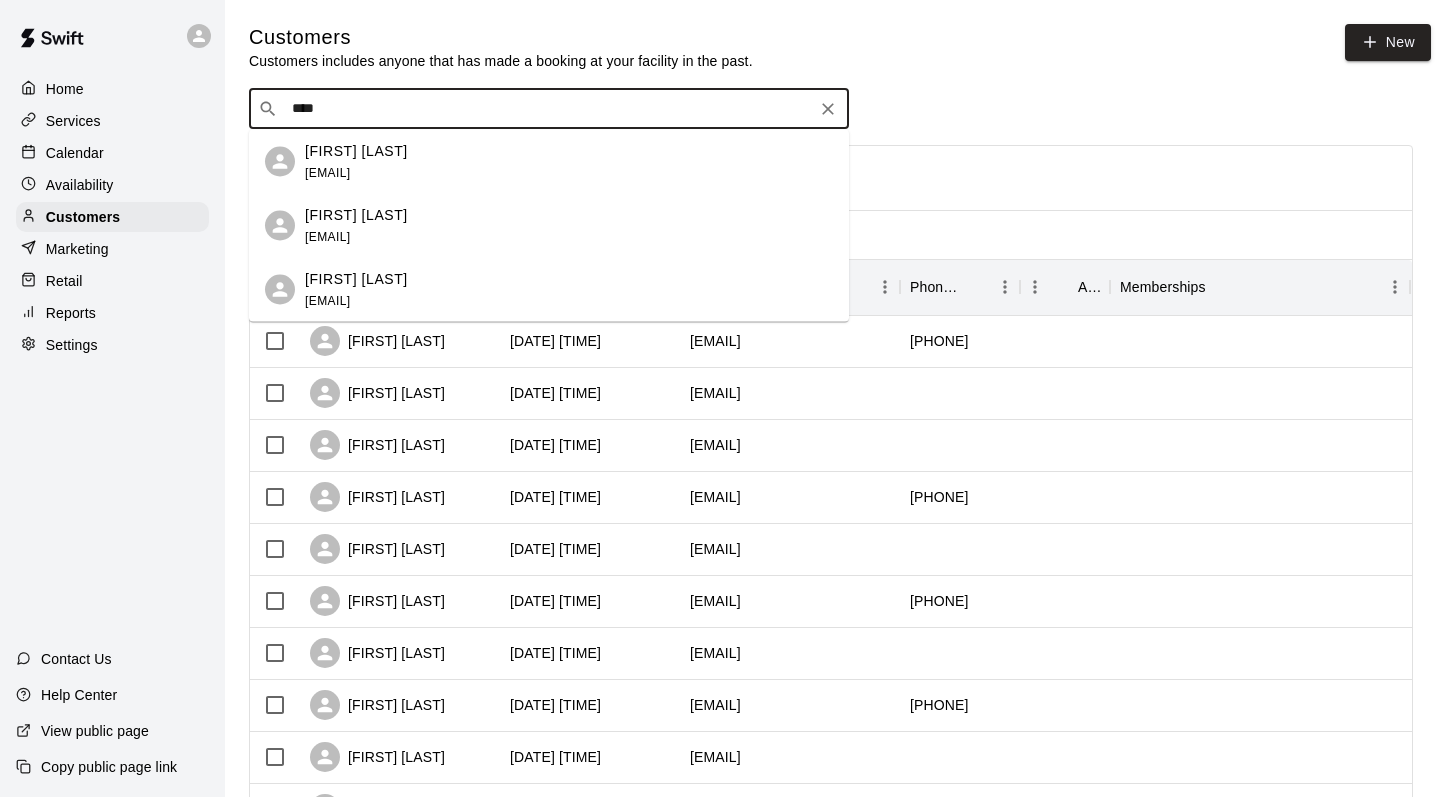 click on "[EMAIL]" at bounding box center [327, 172] 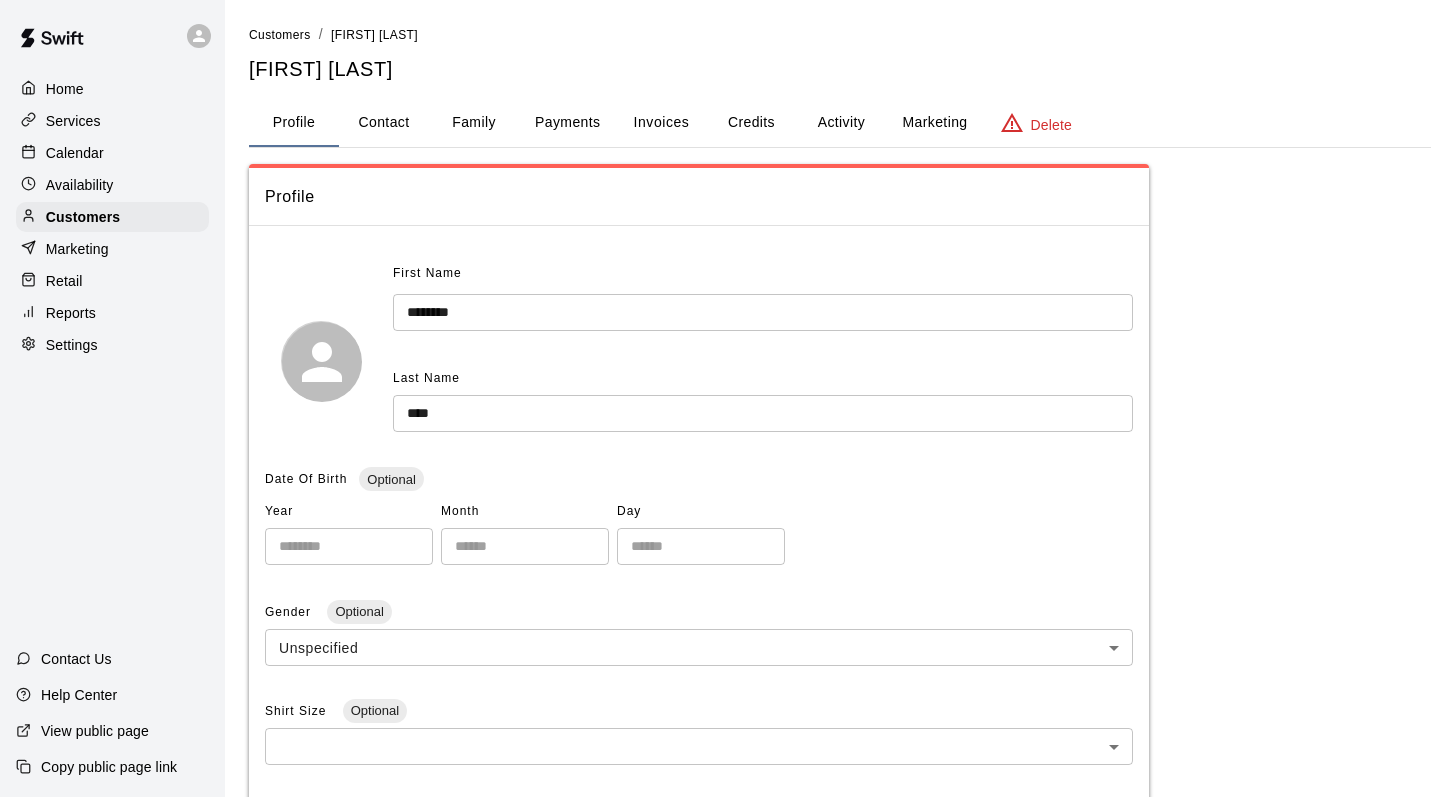 click on "Payments" at bounding box center [567, 123] 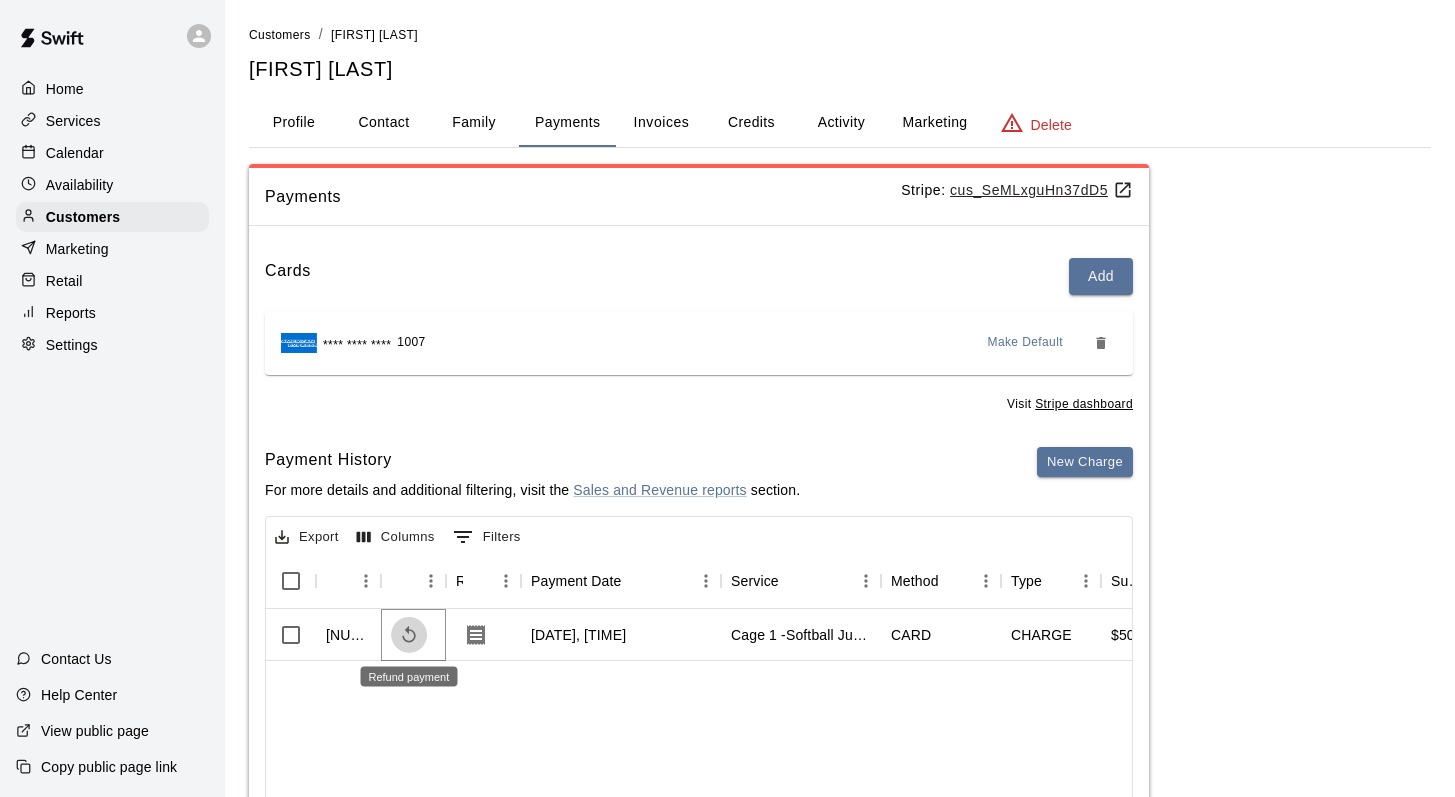 click 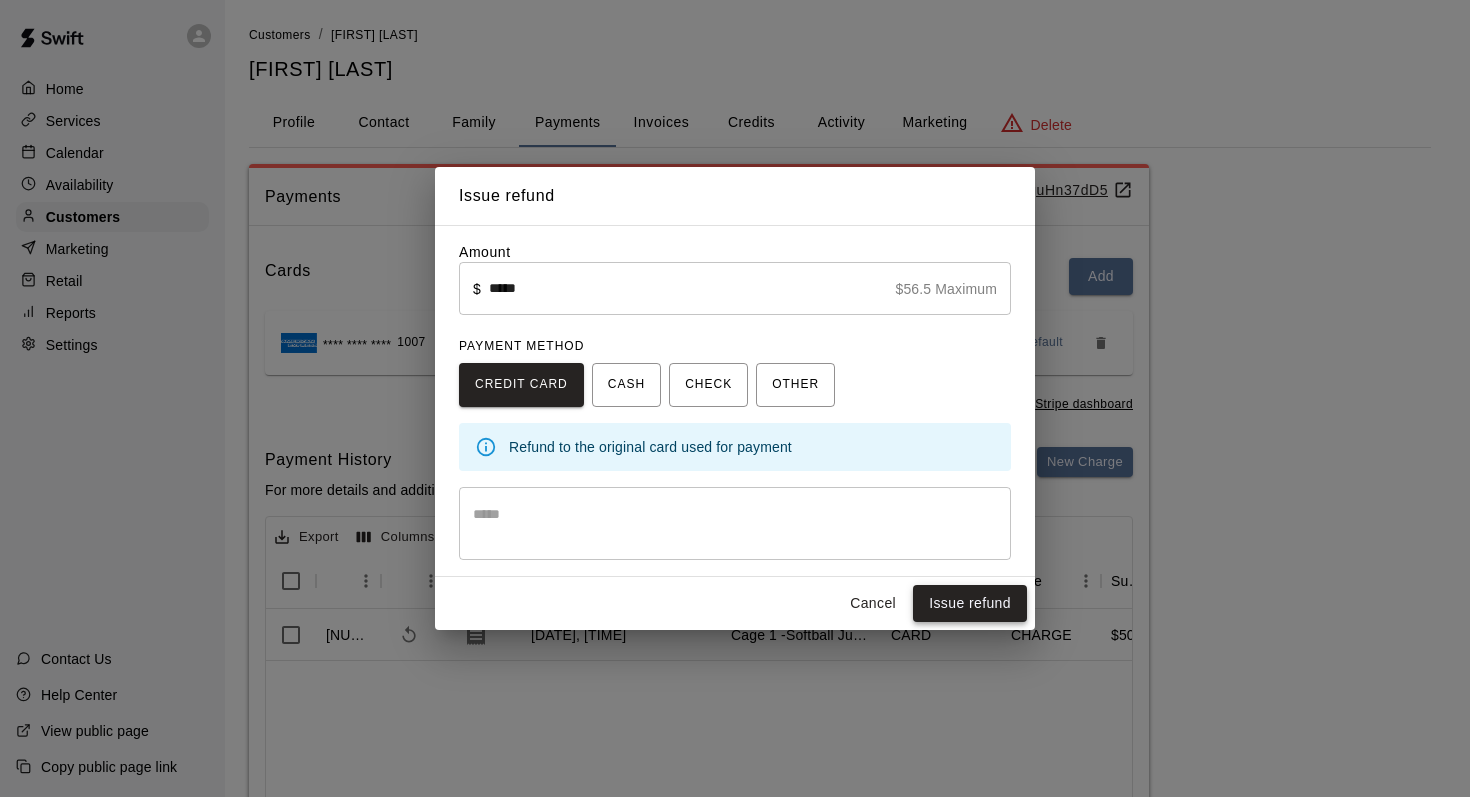 click on "Issue refund" at bounding box center [970, 603] 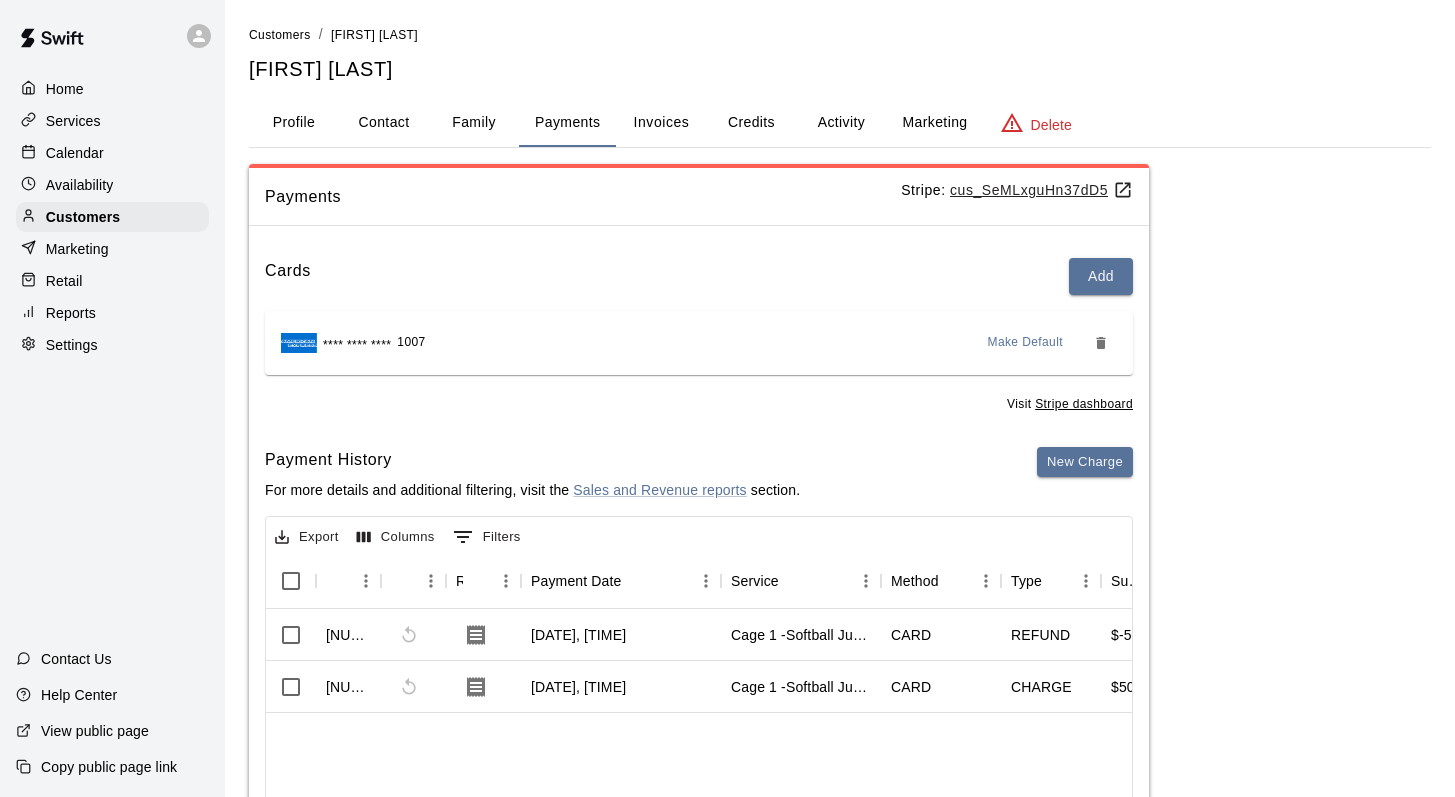 click on "Calendar" at bounding box center (75, 153) 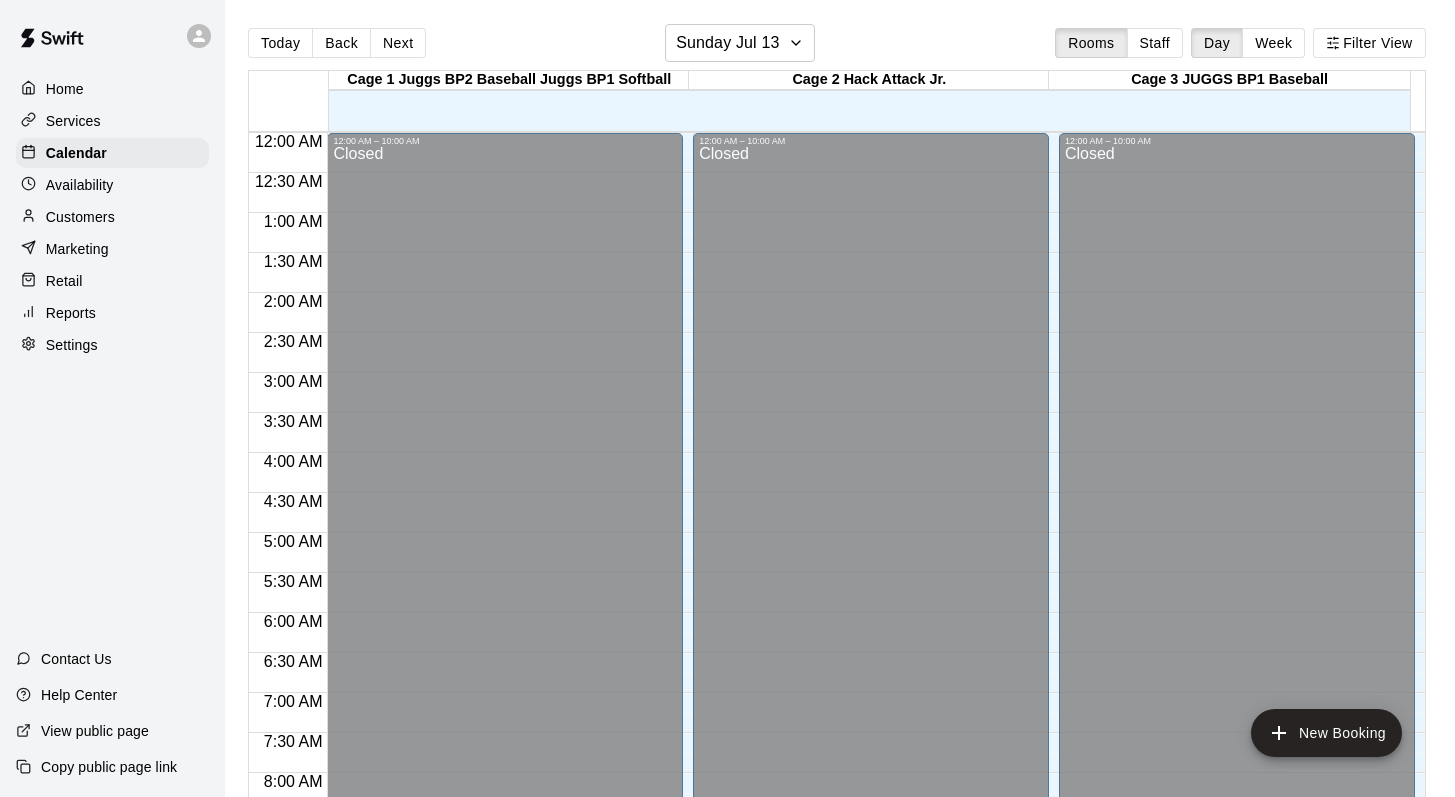 scroll, scrollTop: 942, scrollLeft: 0, axis: vertical 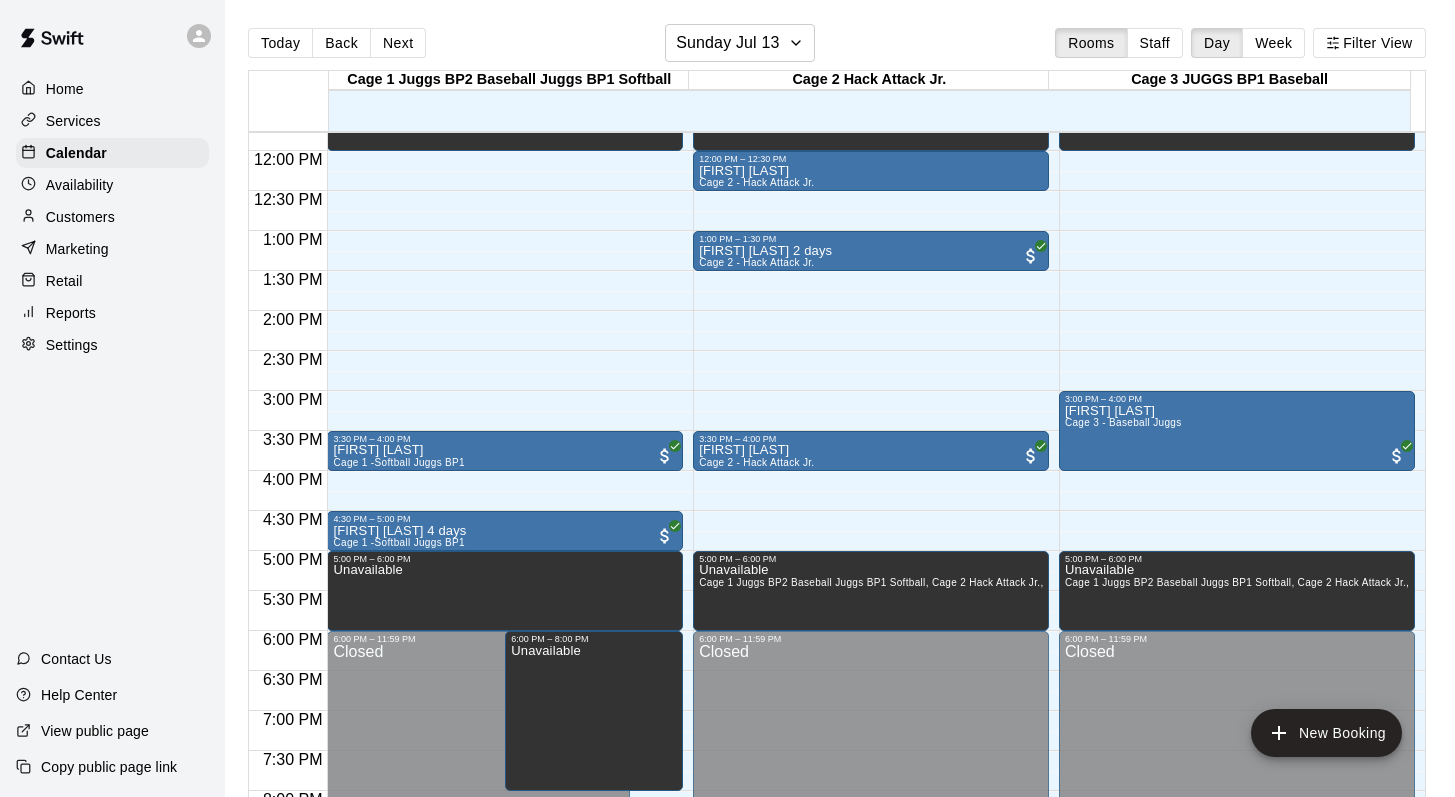 click on "Customers" at bounding box center [80, 217] 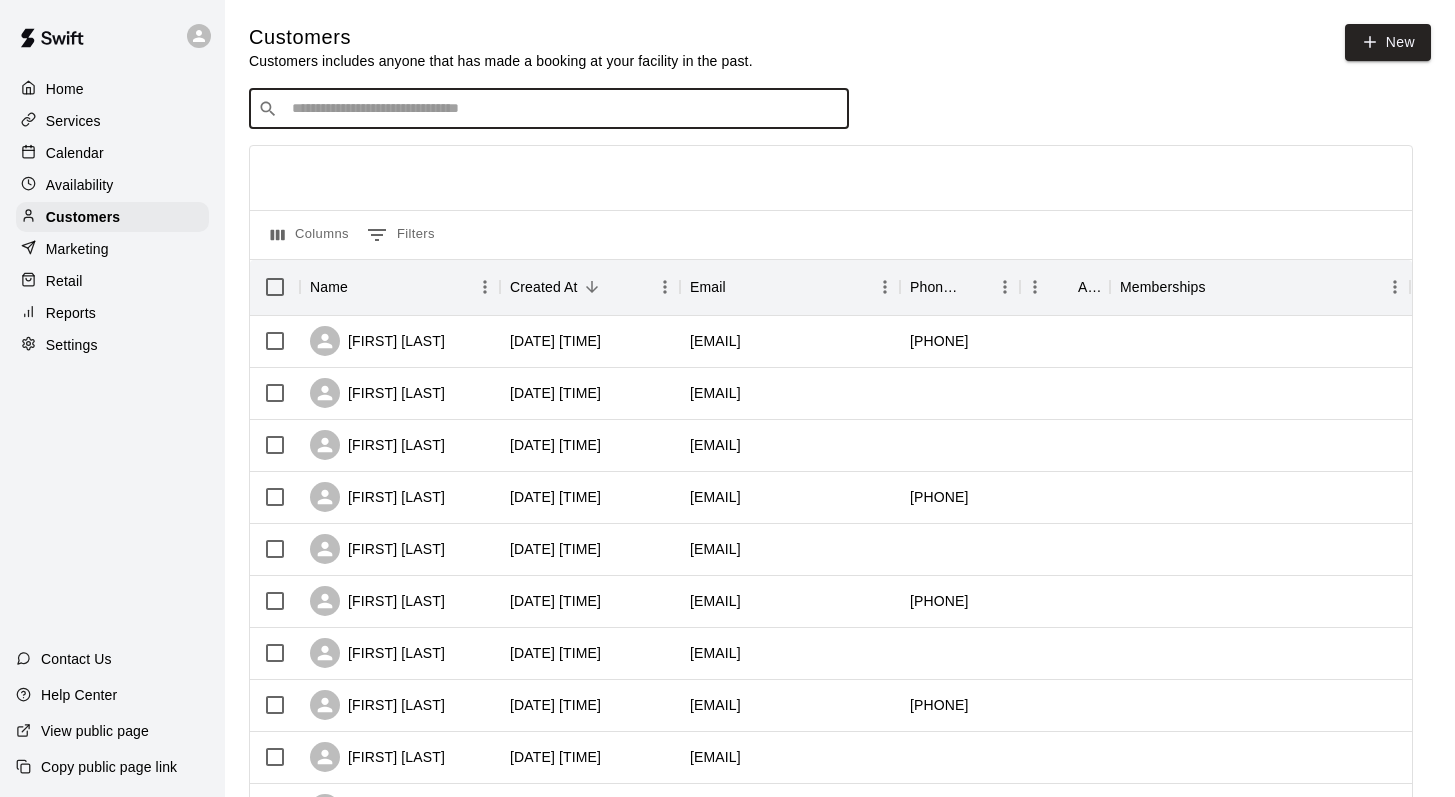 click at bounding box center (563, 109) 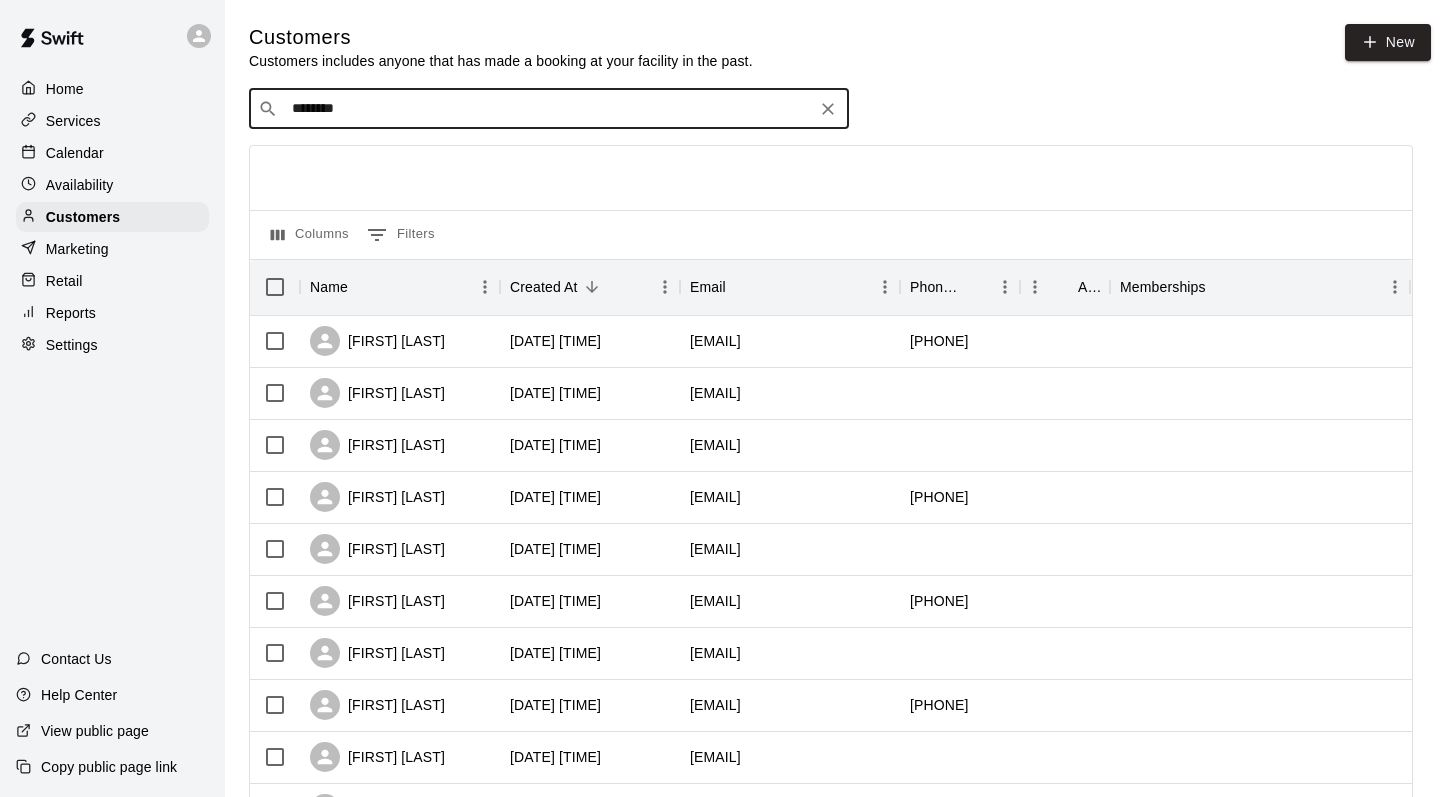 type on "*********" 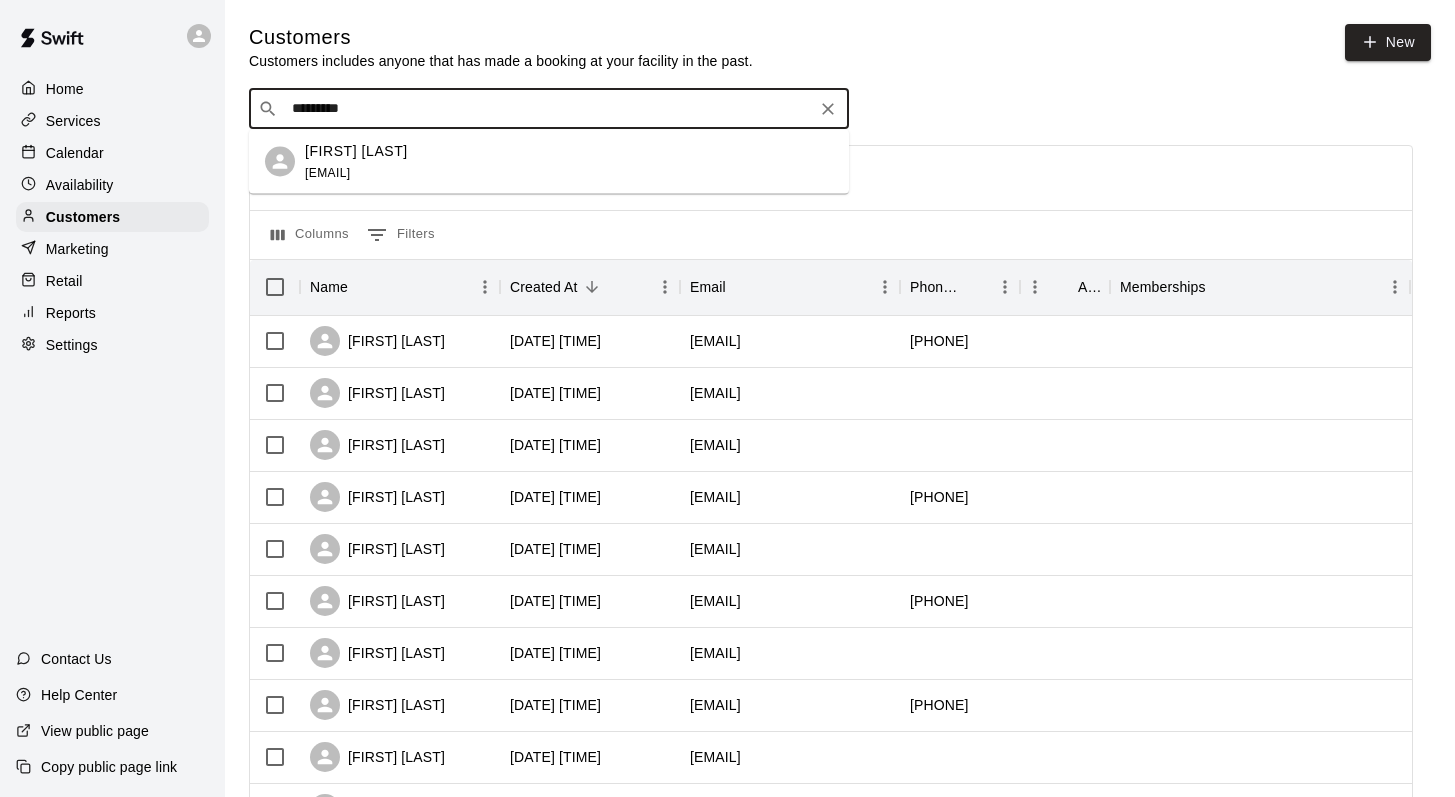 click on "[FIRST] [LAST]" at bounding box center [356, 150] 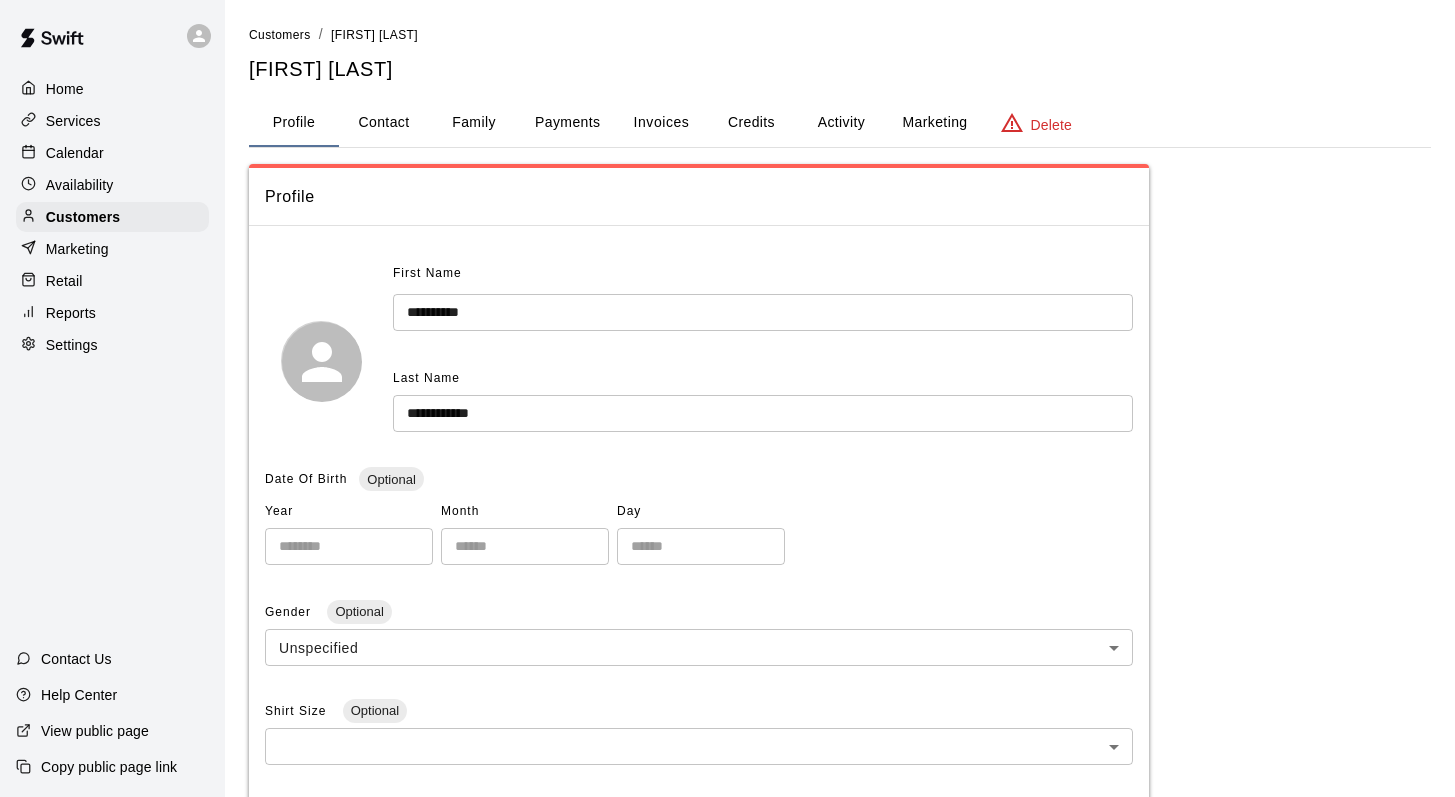 click on "Family" at bounding box center [474, 123] 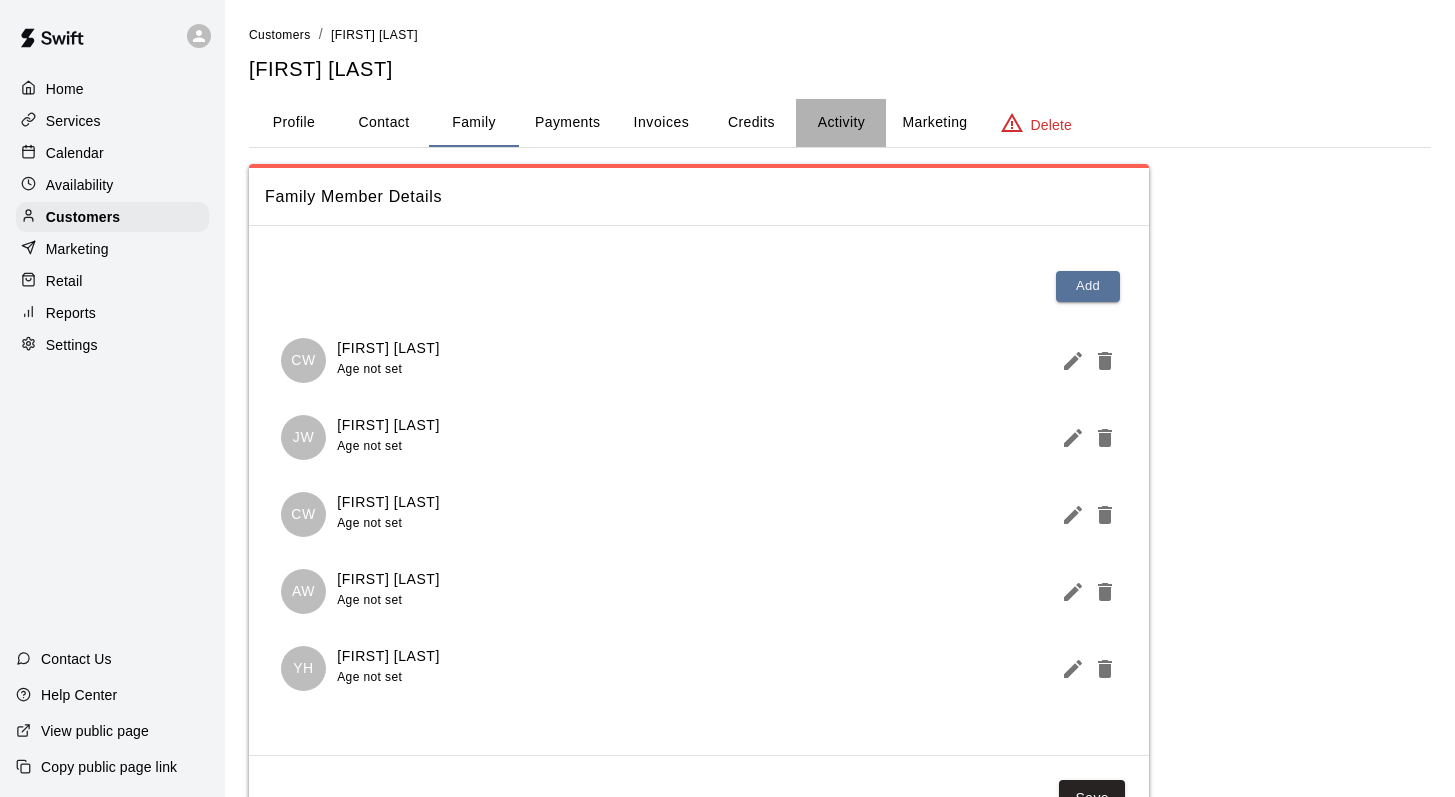 click on "Activity" at bounding box center (841, 123) 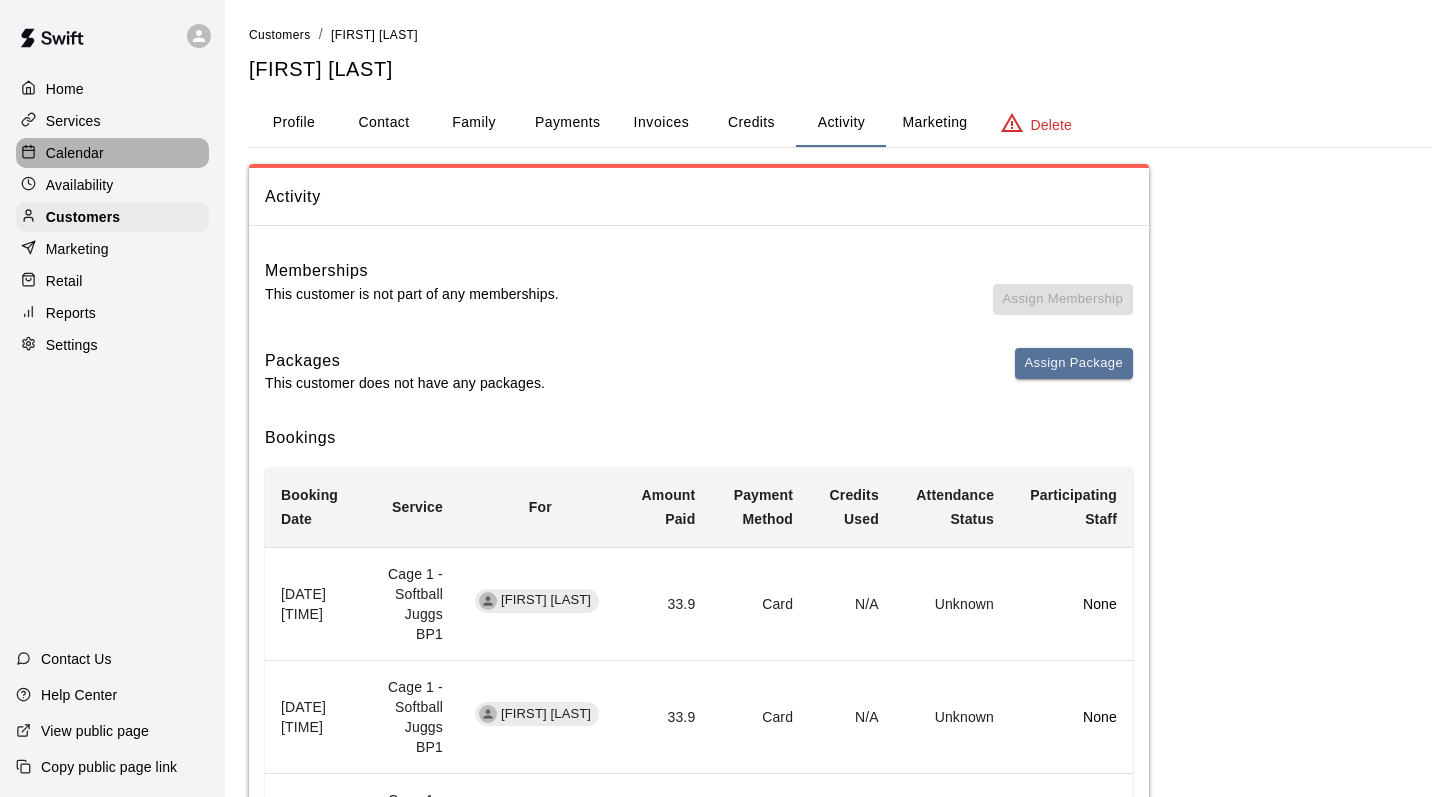 click on "Calendar" at bounding box center (75, 153) 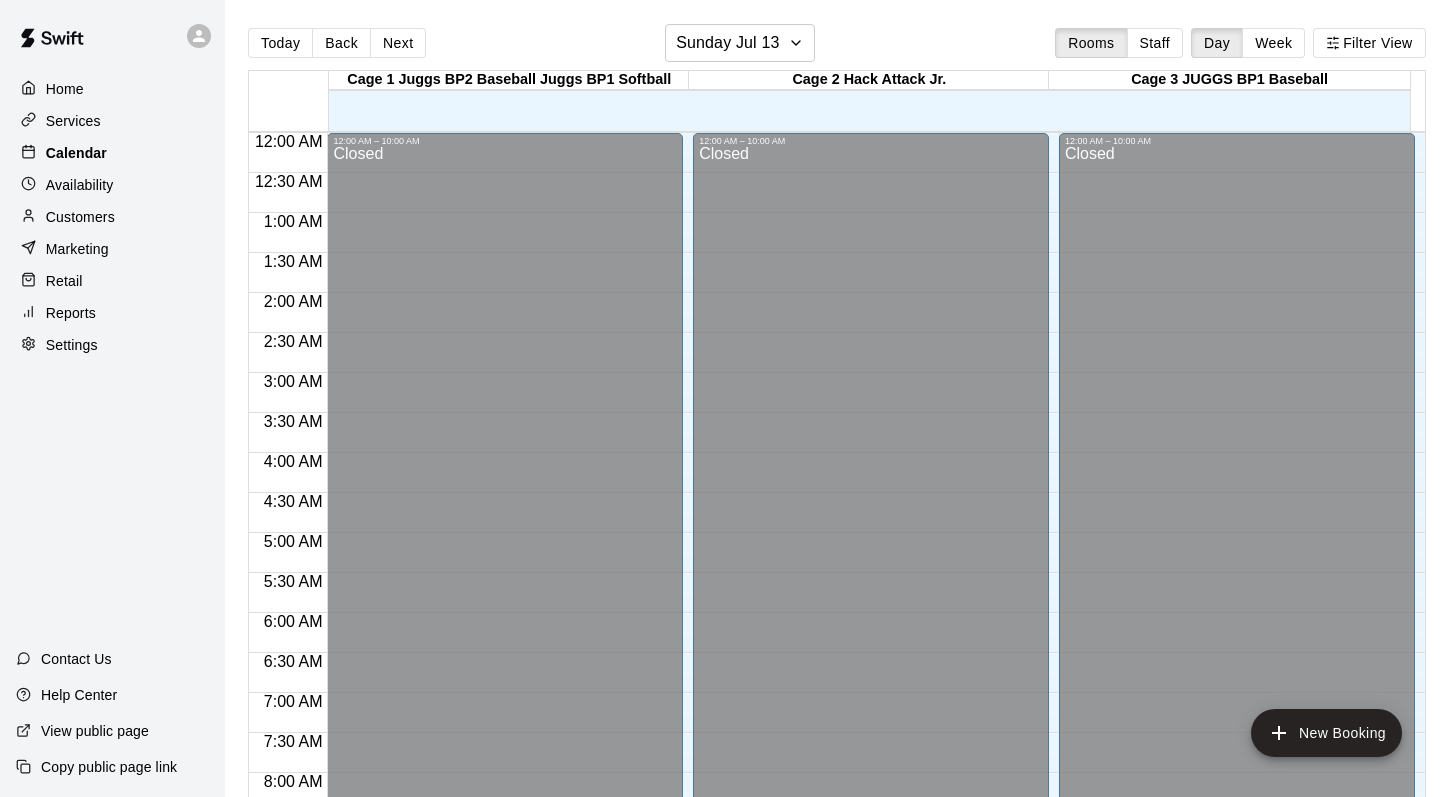 scroll, scrollTop: 942, scrollLeft: 0, axis: vertical 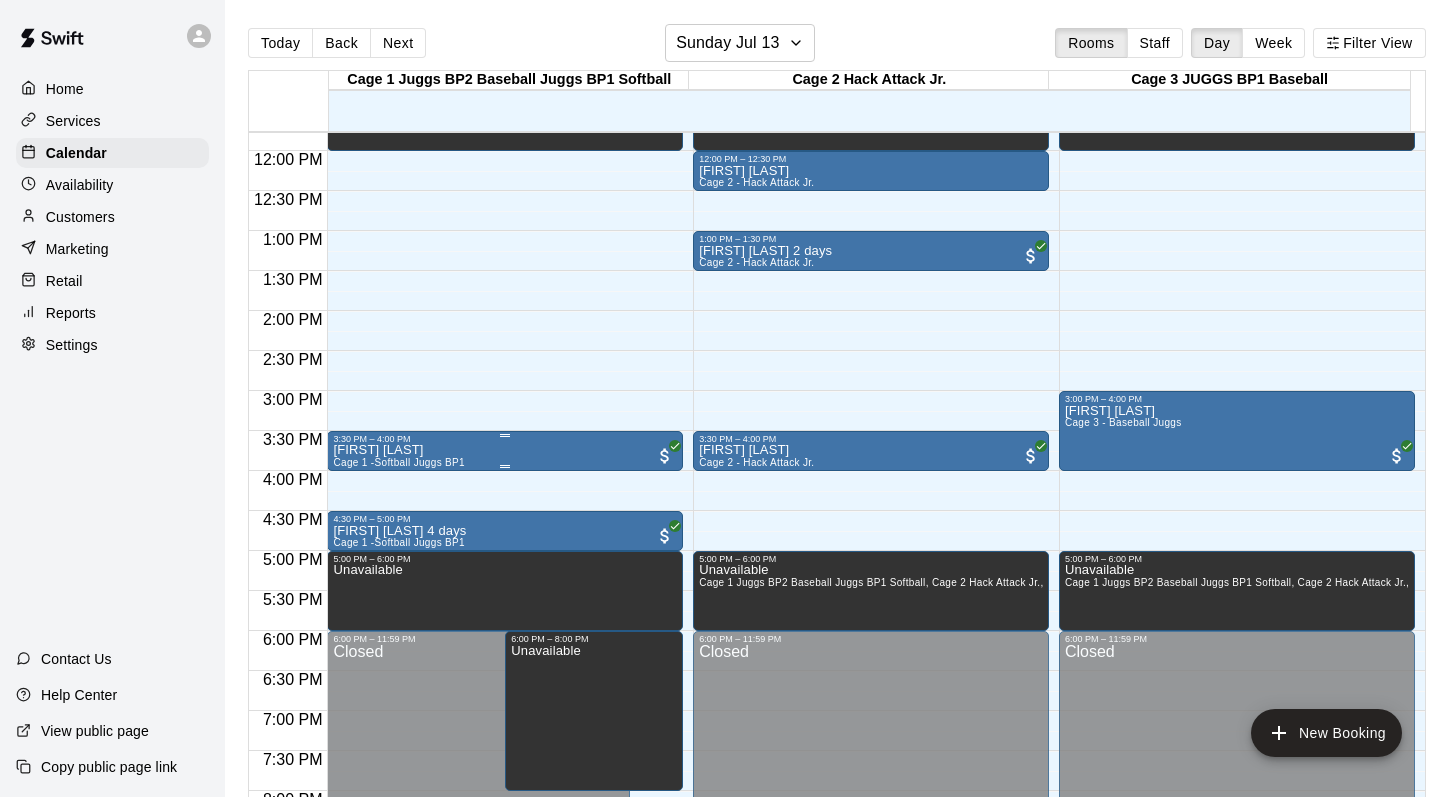 click at bounding box center [505, 435] 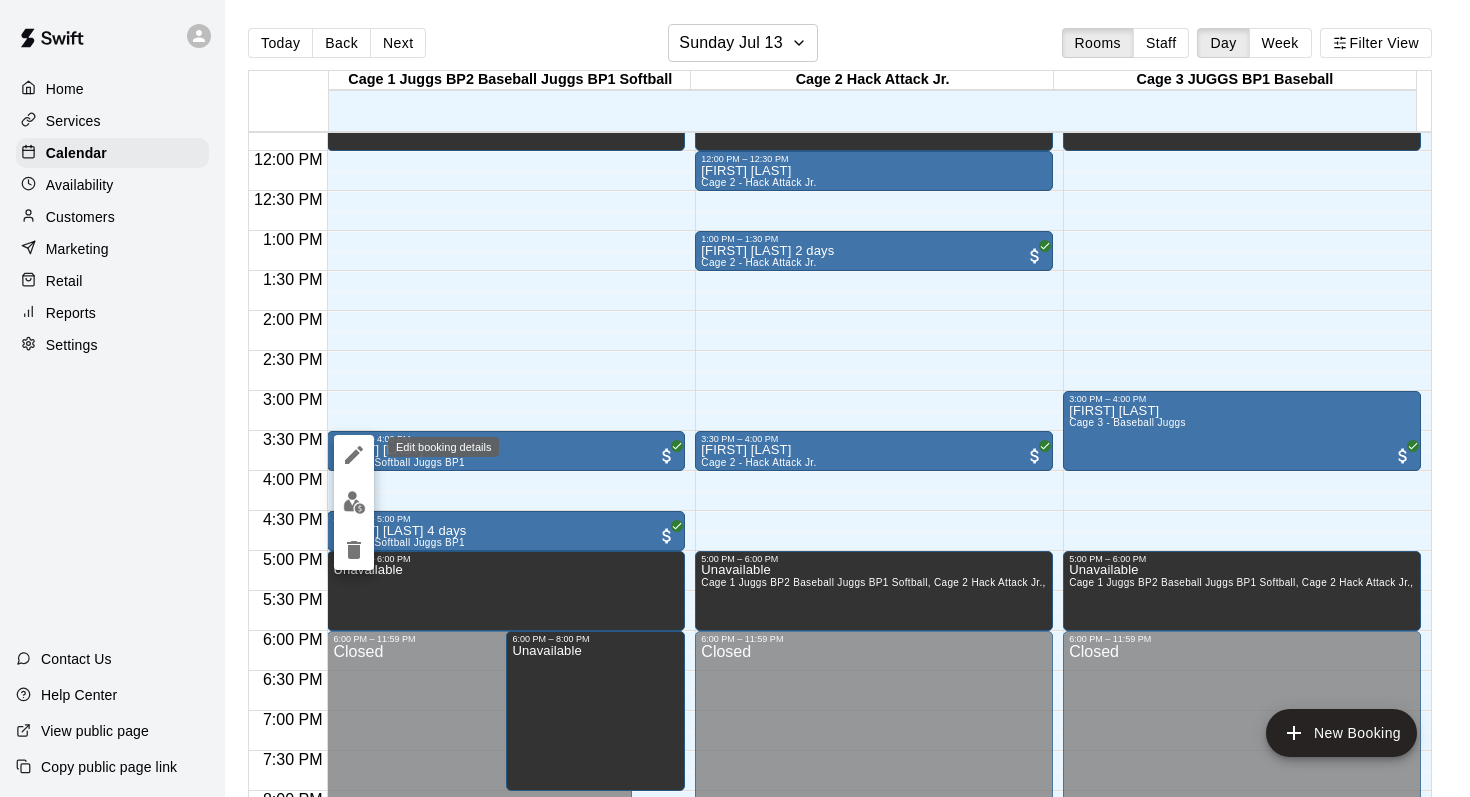 click 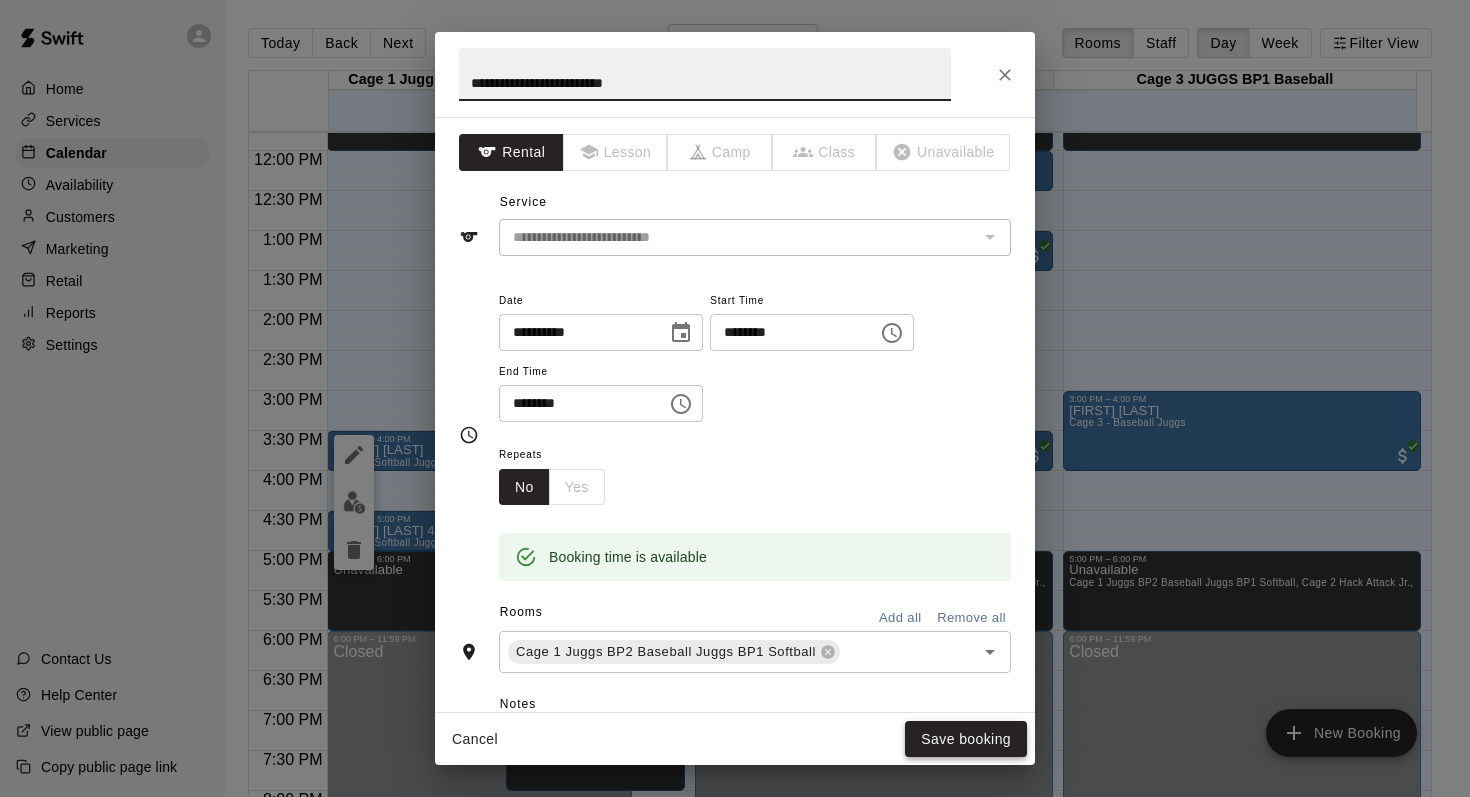 type on "**********" 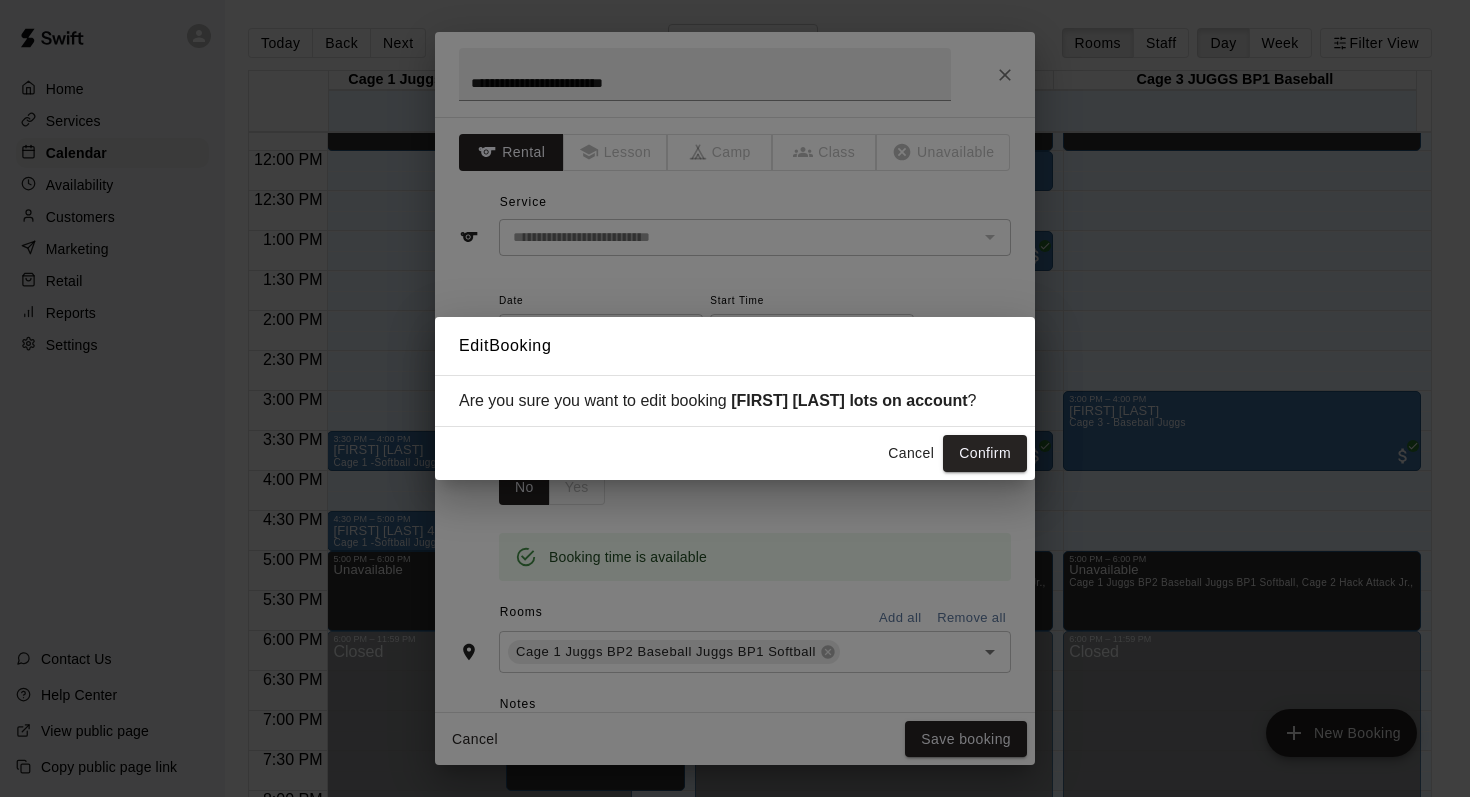 click on "Cancel Confirm" at bounding box center (735, 453) 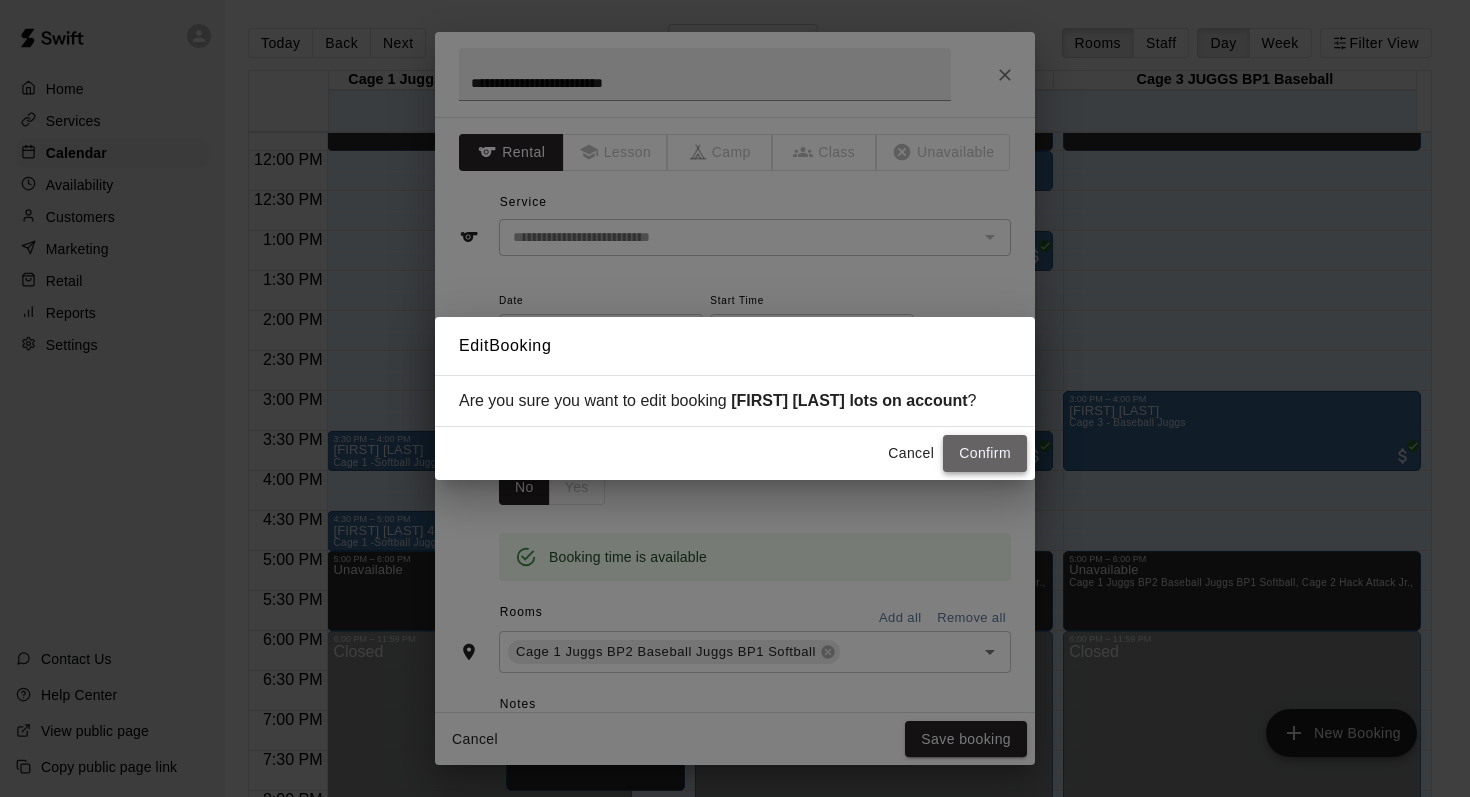 click on "Confirm" at bounding box center [985, 453] 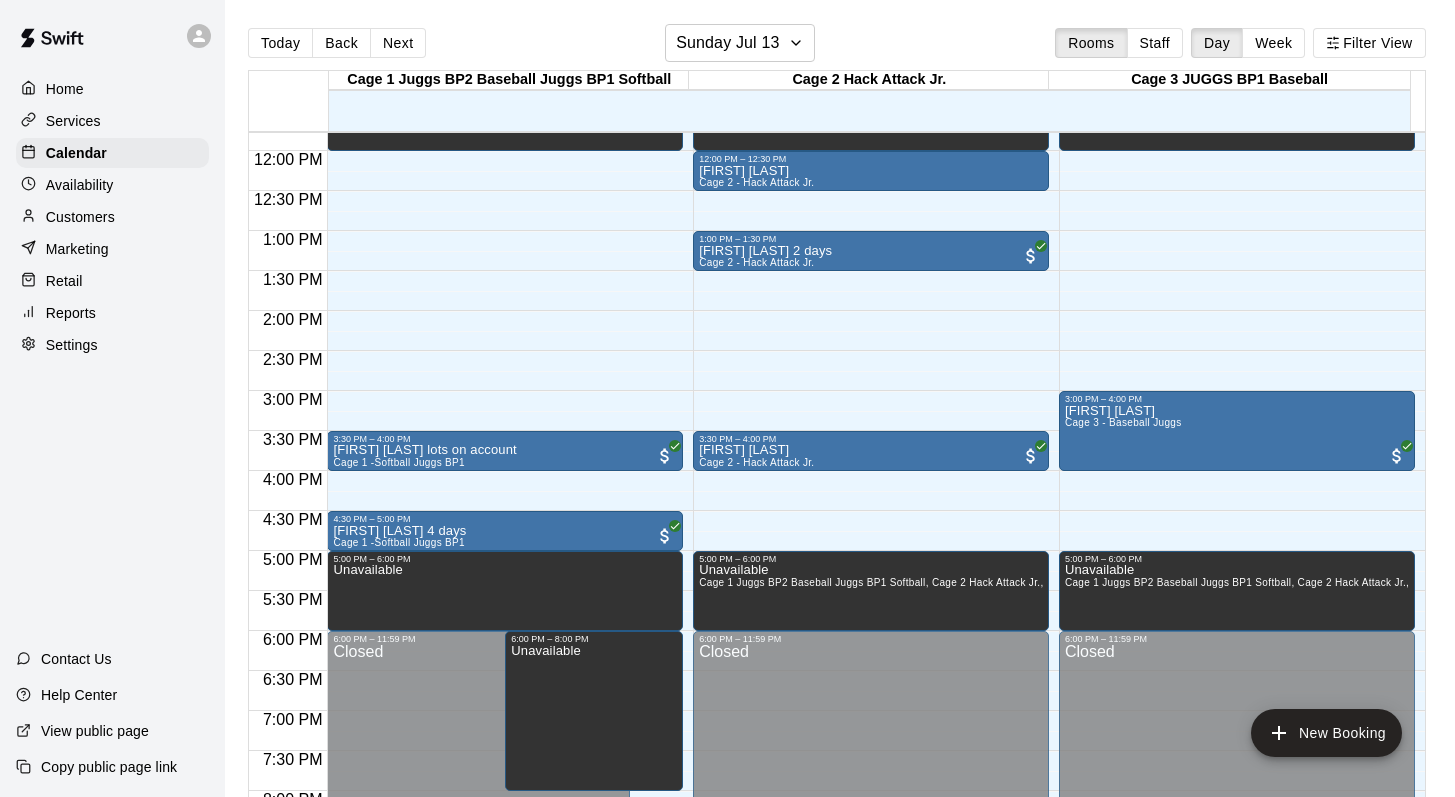 click on "Customers" at bounding box center (112, 217) 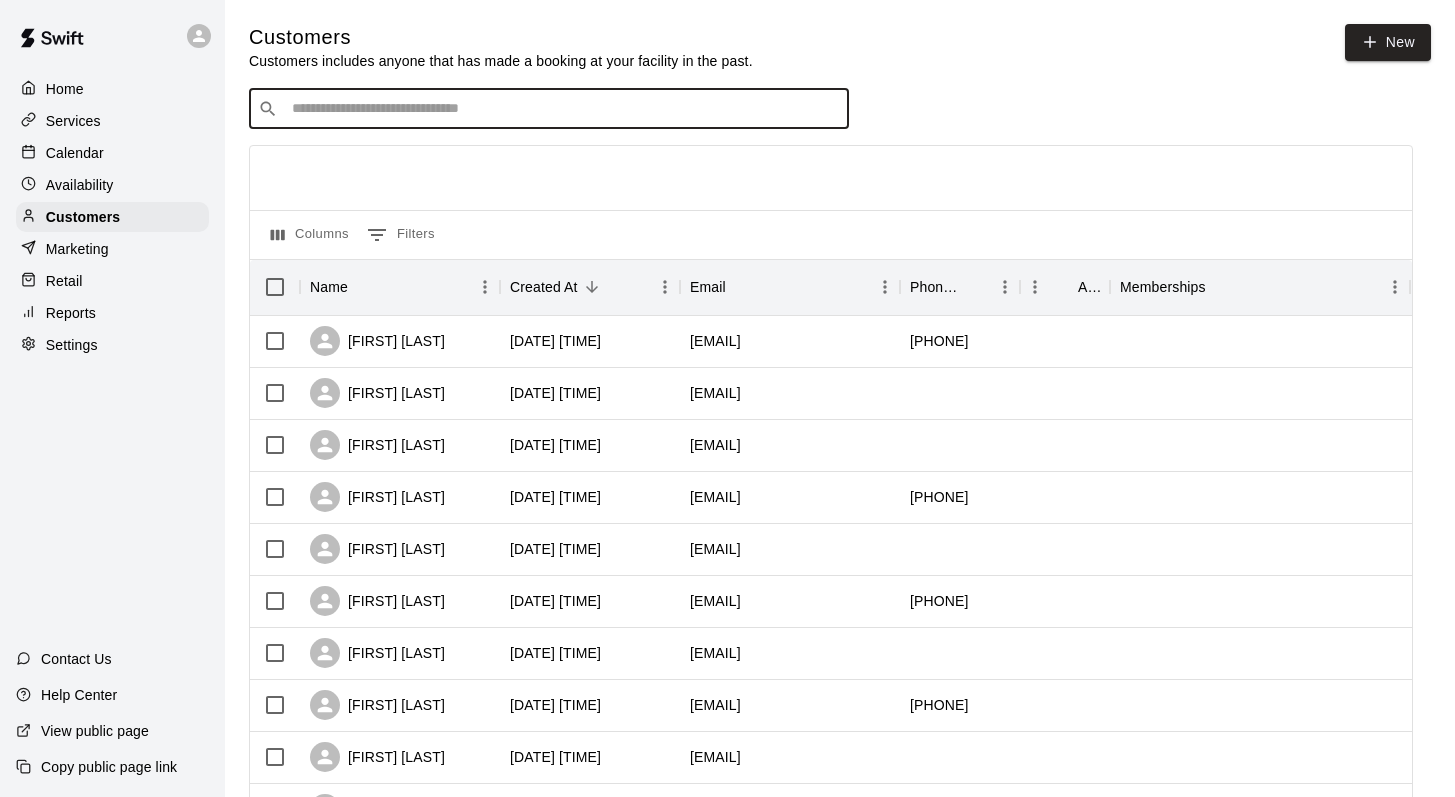 click at bounding box center (563, 109) 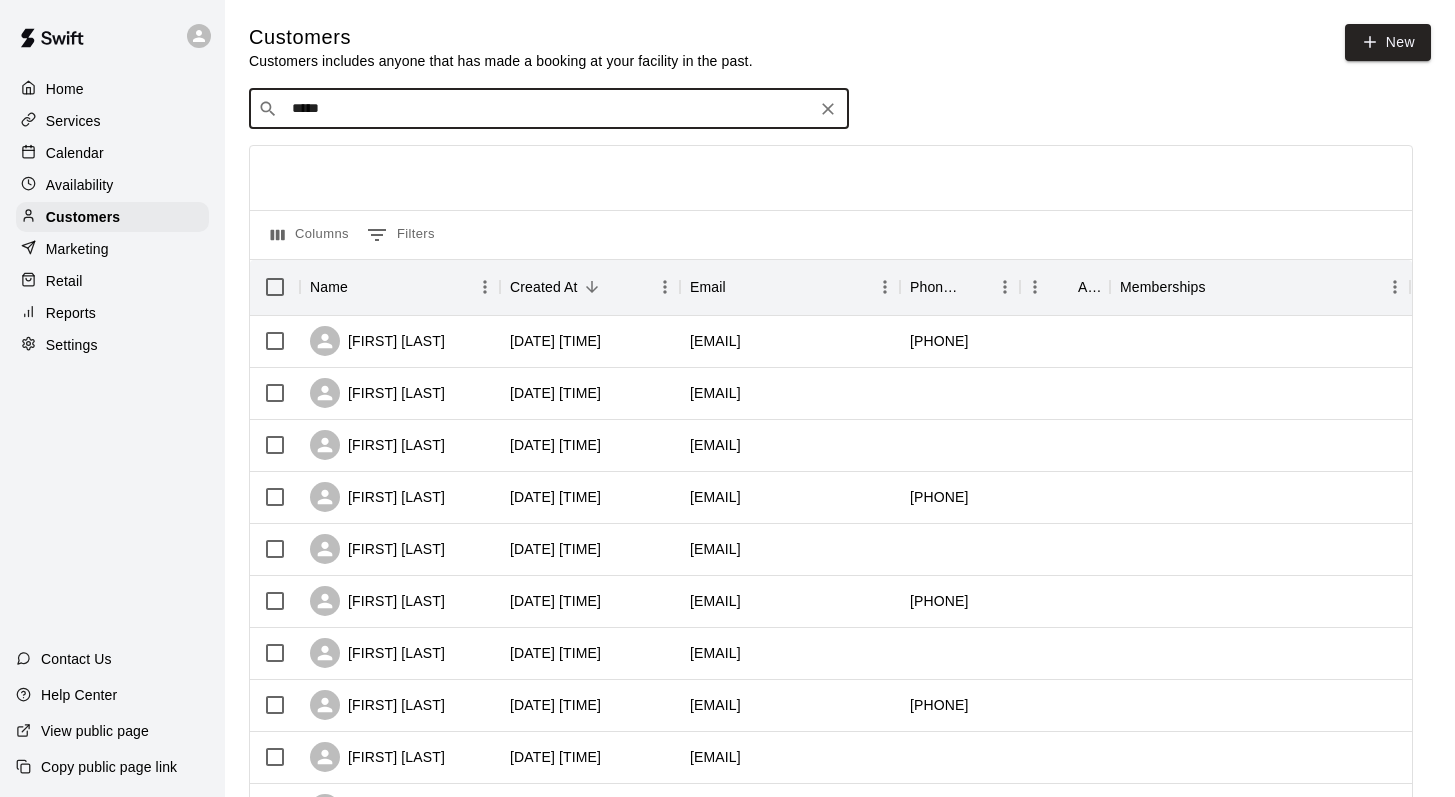 type on "******" 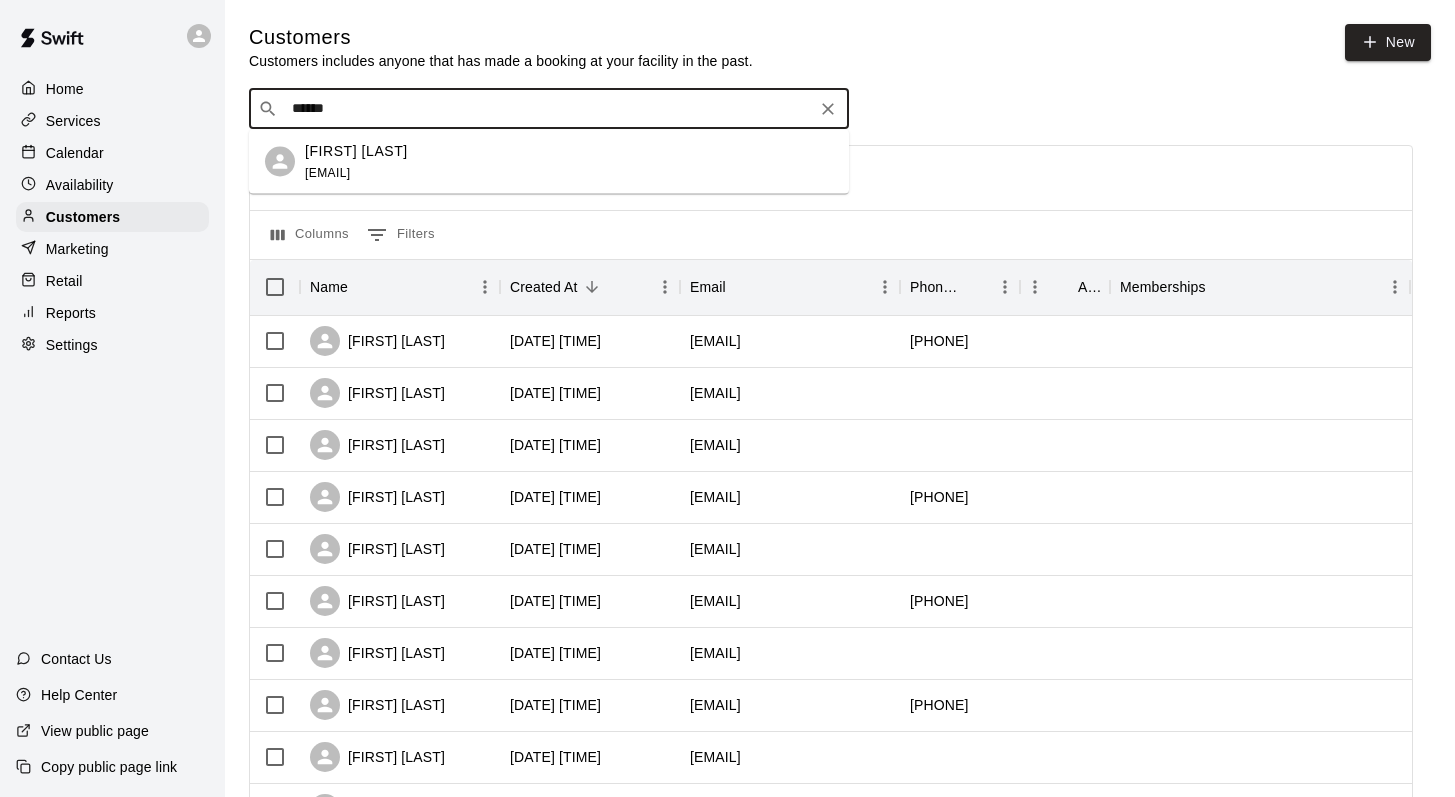 click on "[FIRST] [LAST]" at bounding box center (356, 150) 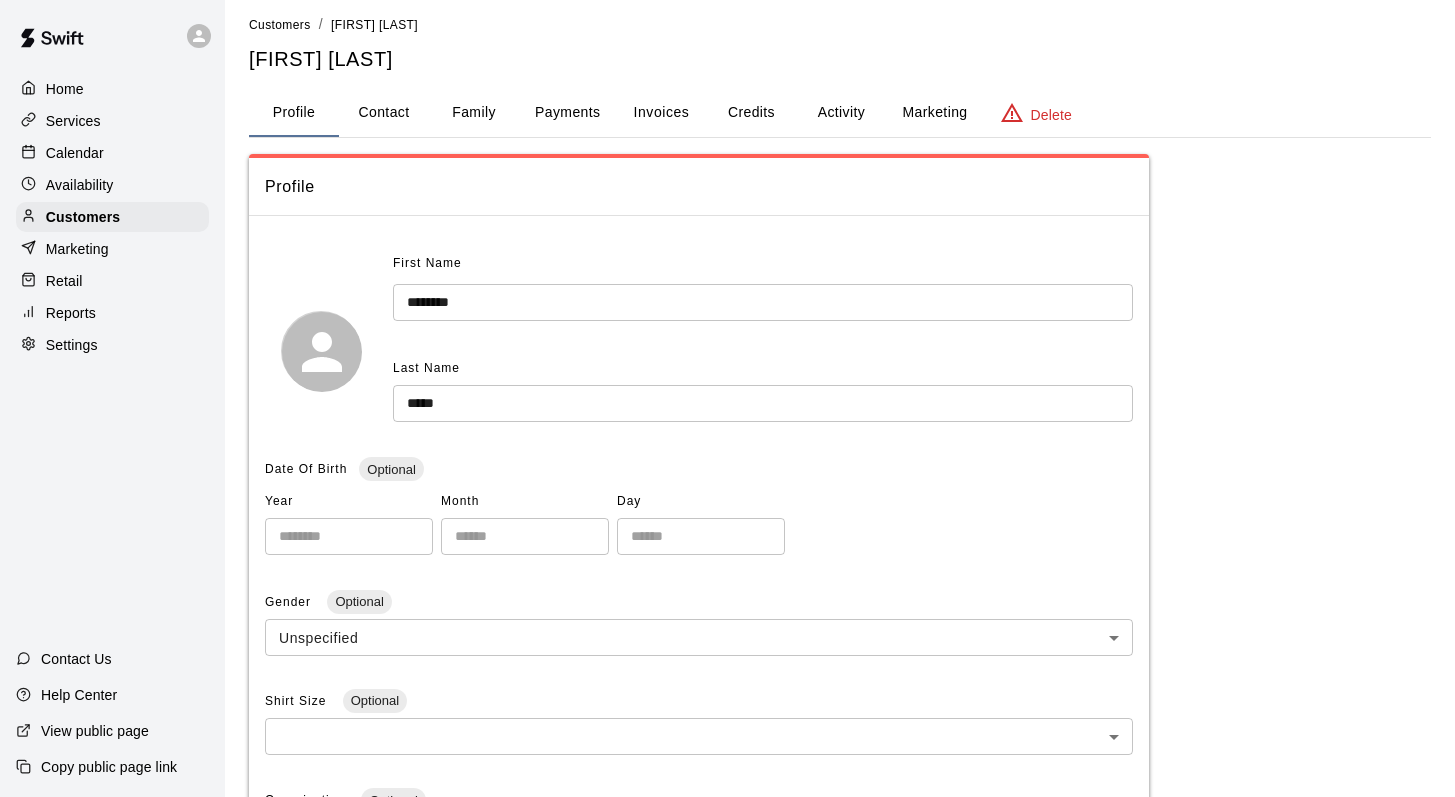 scroll, scrollTop: 0, scrollLeft: 0, axis: both 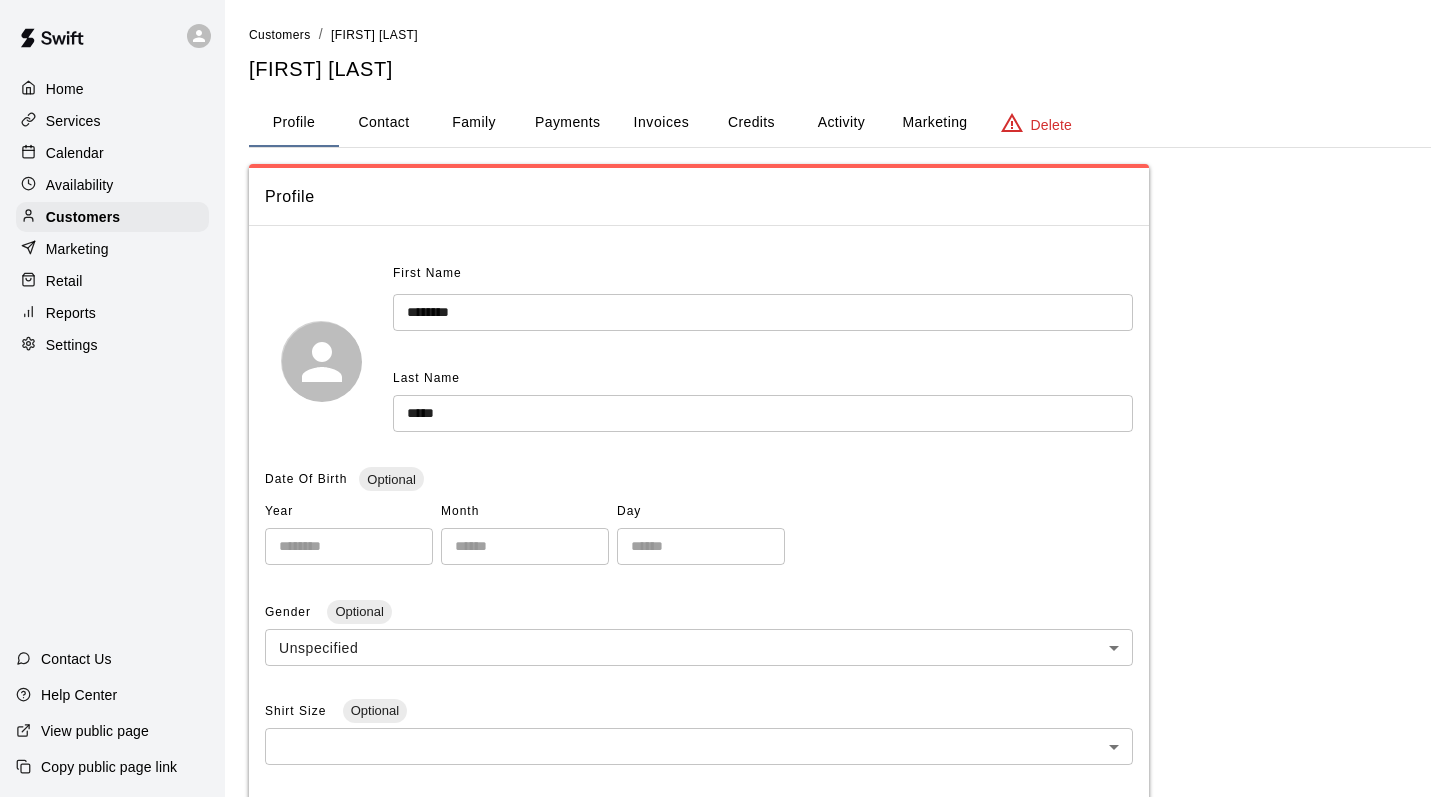 click on "Family" at bounding box center [474, 123] 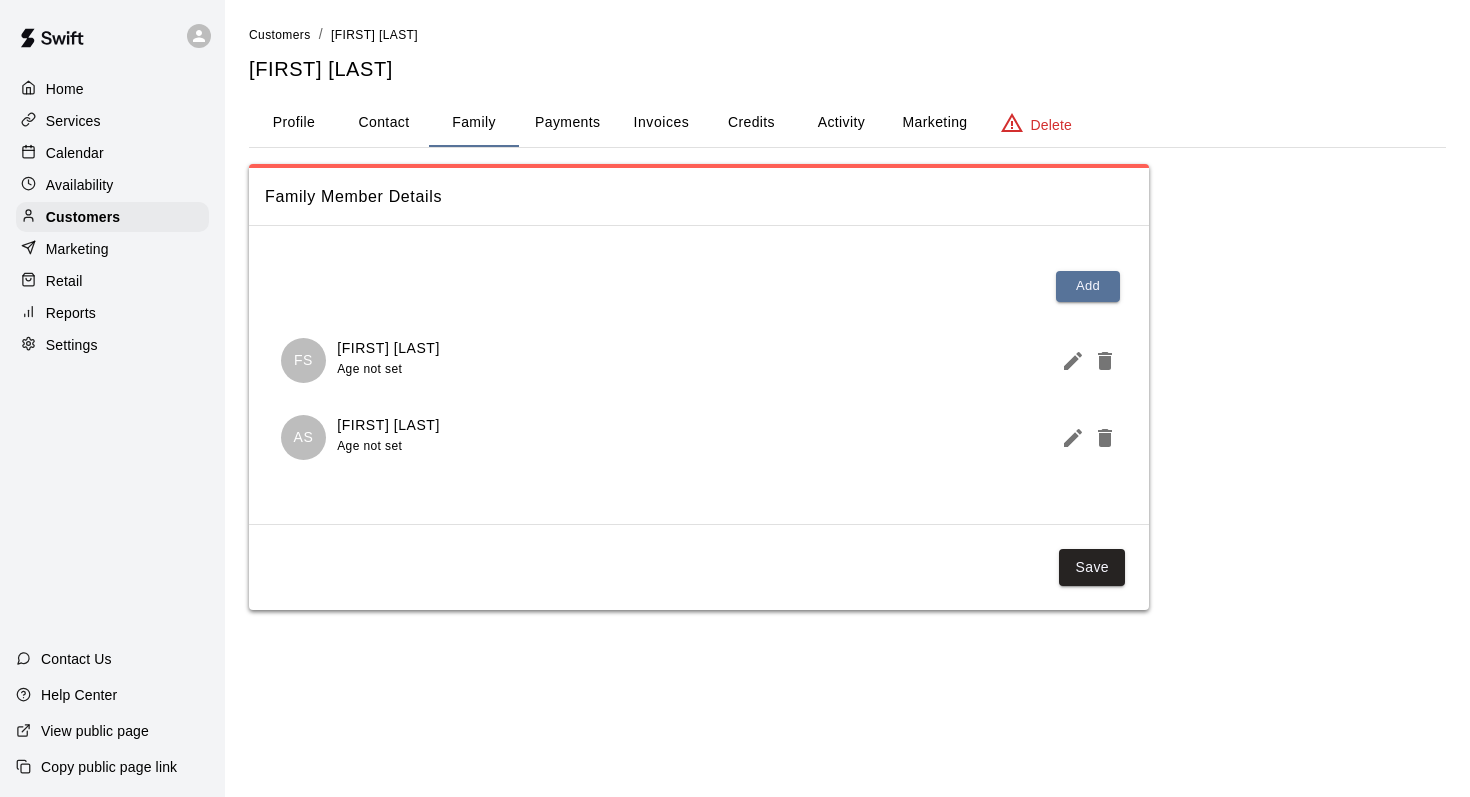click on "Activity" at bounding box center [841, 123] 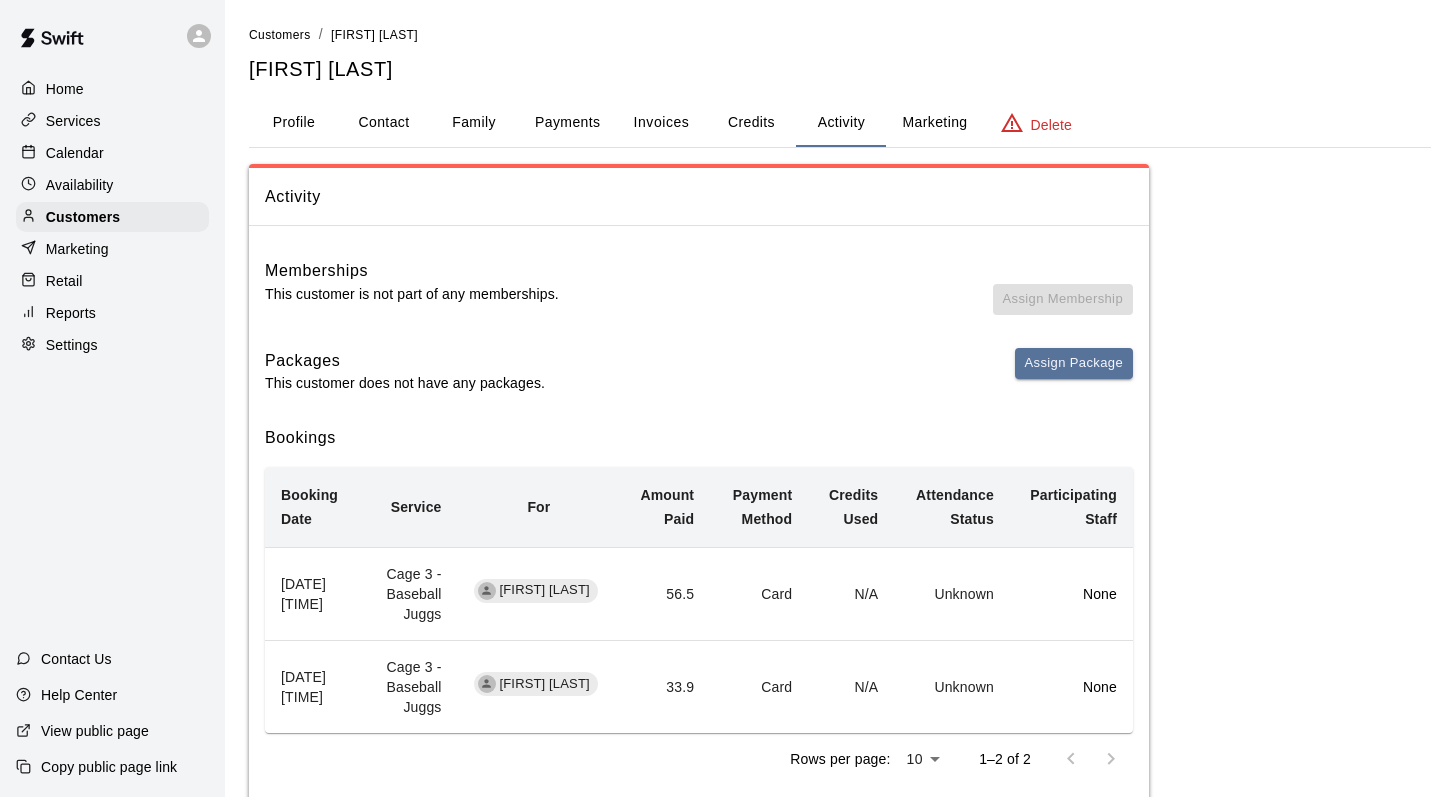 click on "Calendar" at bounding box center (75, 153) 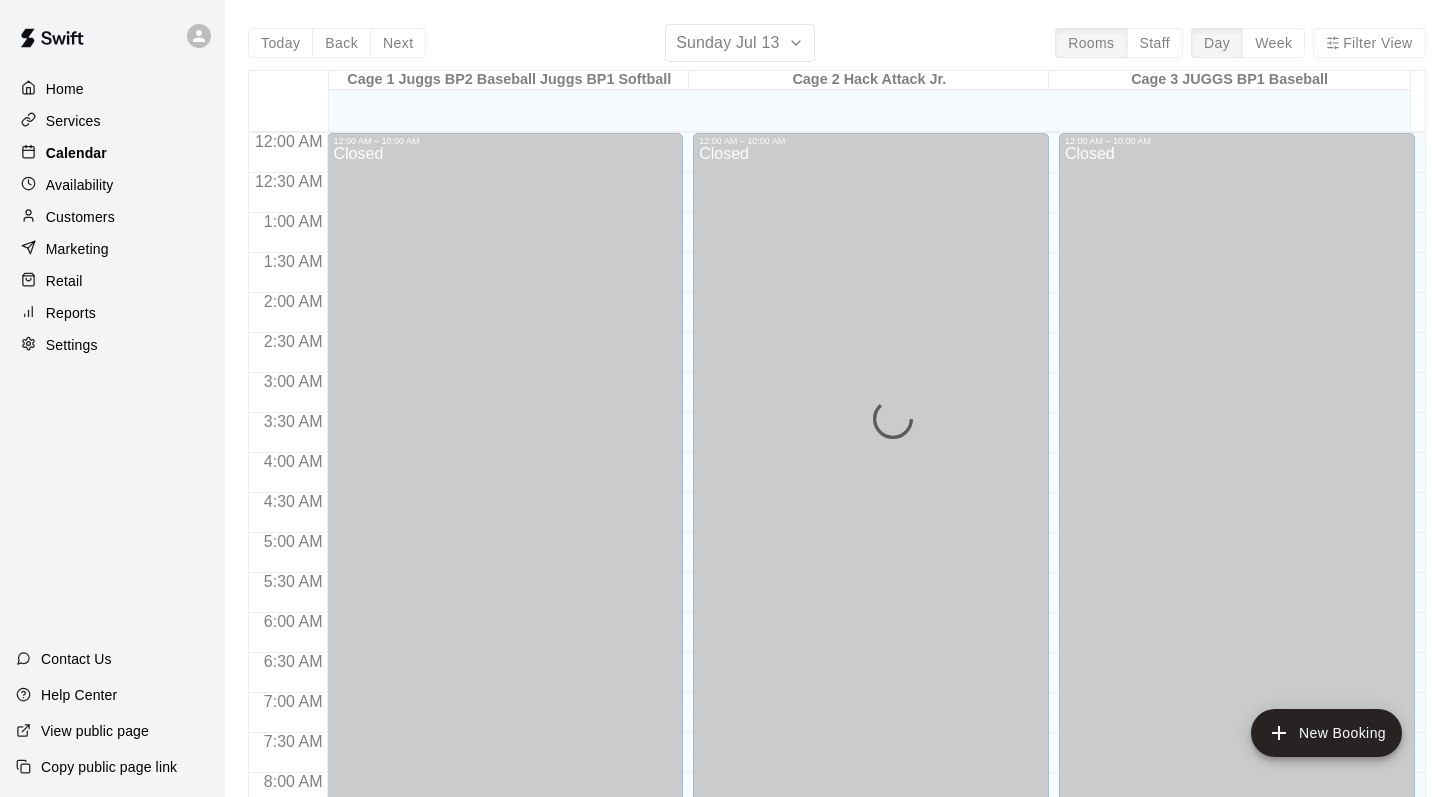 scroll, scrollTop: 943, scrollLeft: 0, axis: vertical 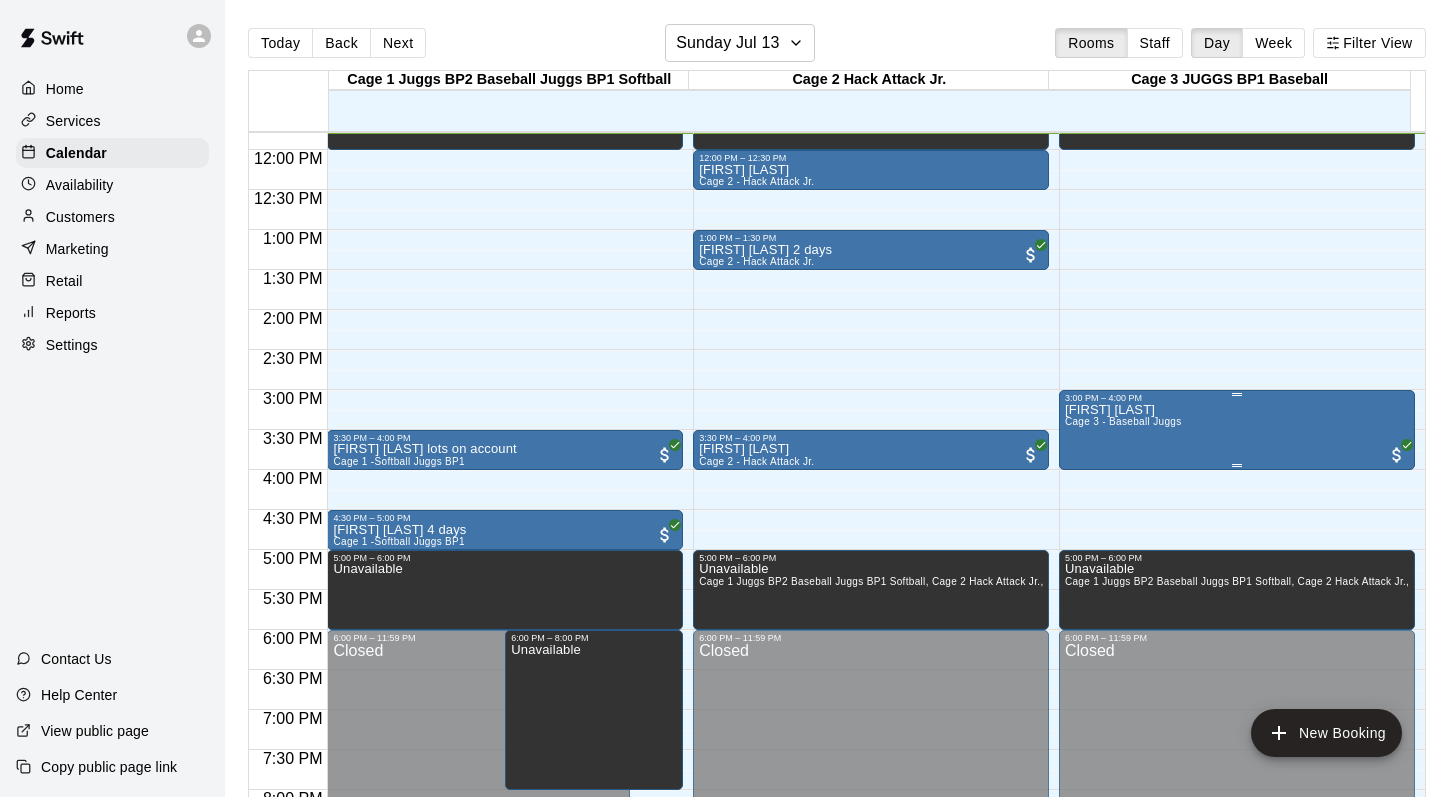 click on "Cage 3 - Baseball Juggs" at bounding box center [1123, 421] 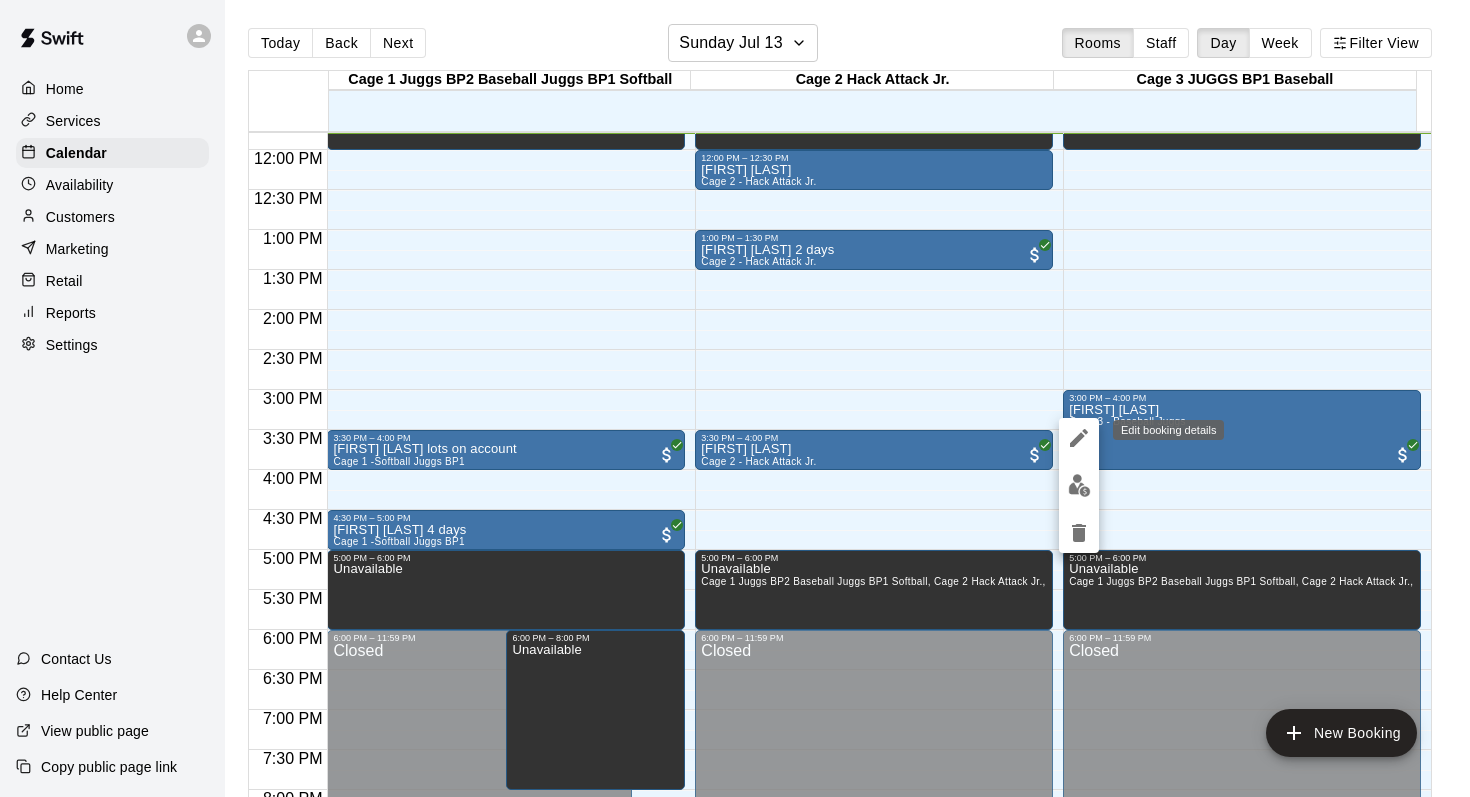 click 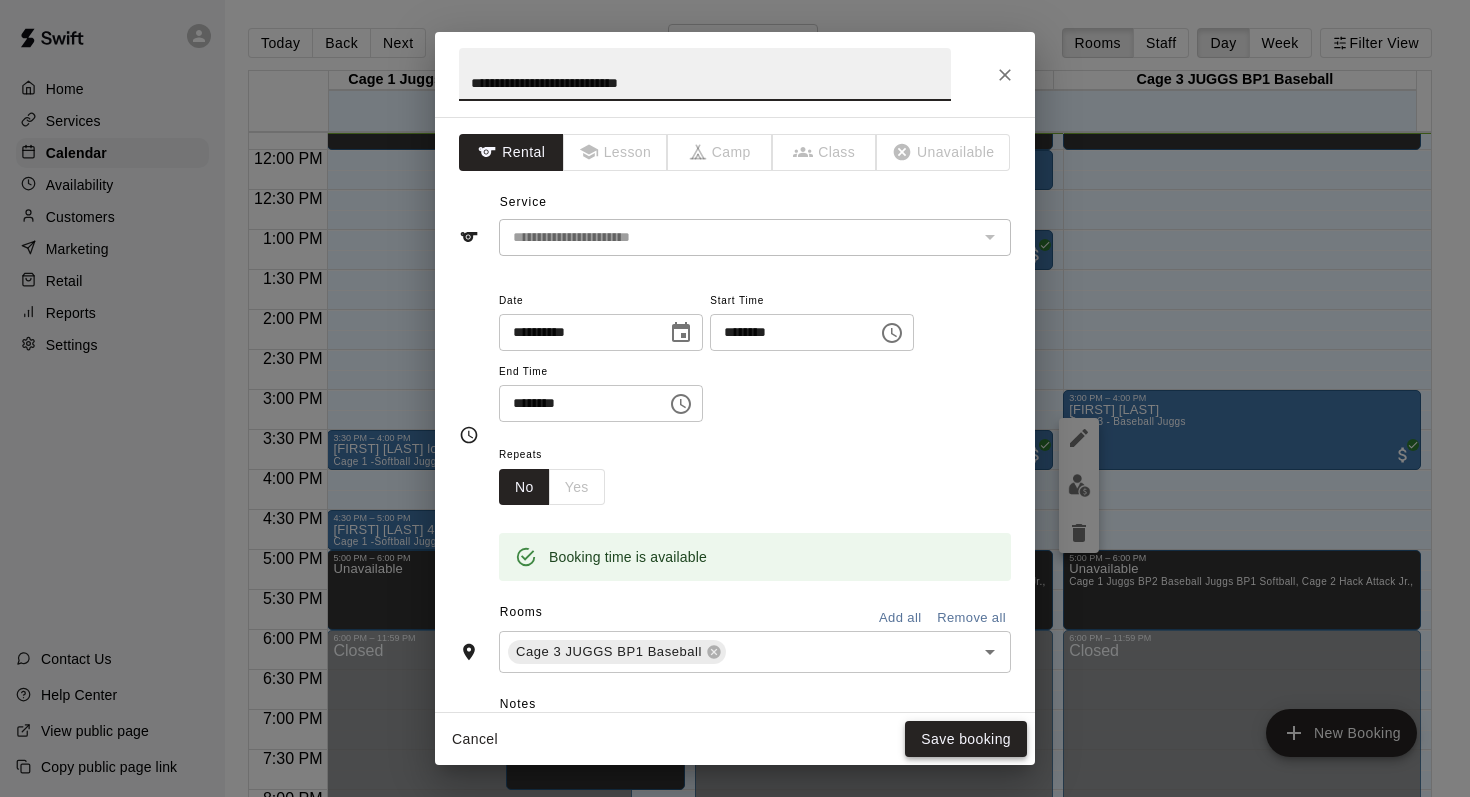 type on "**********" 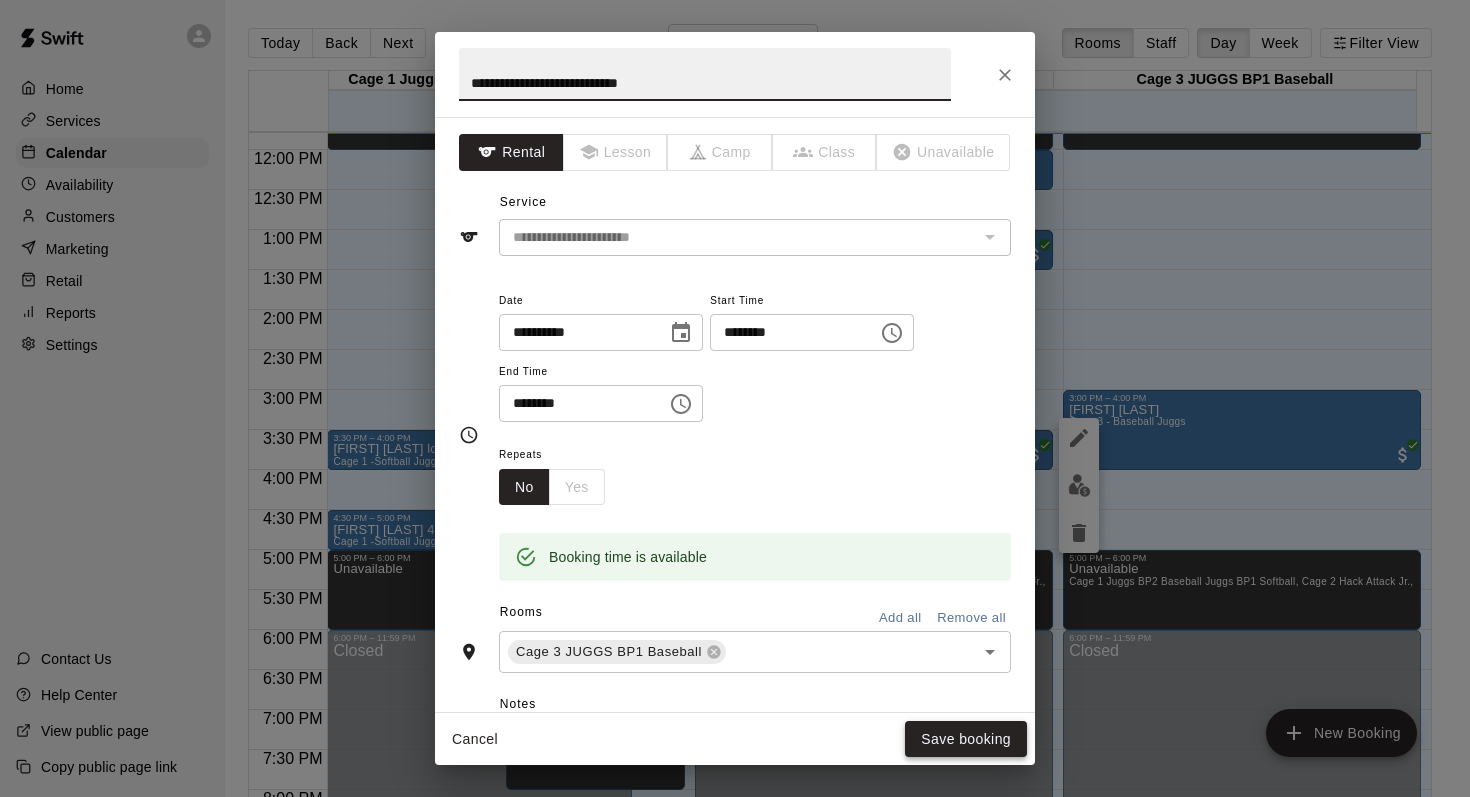 click on "Save booking" at bounding box center [966, 739] 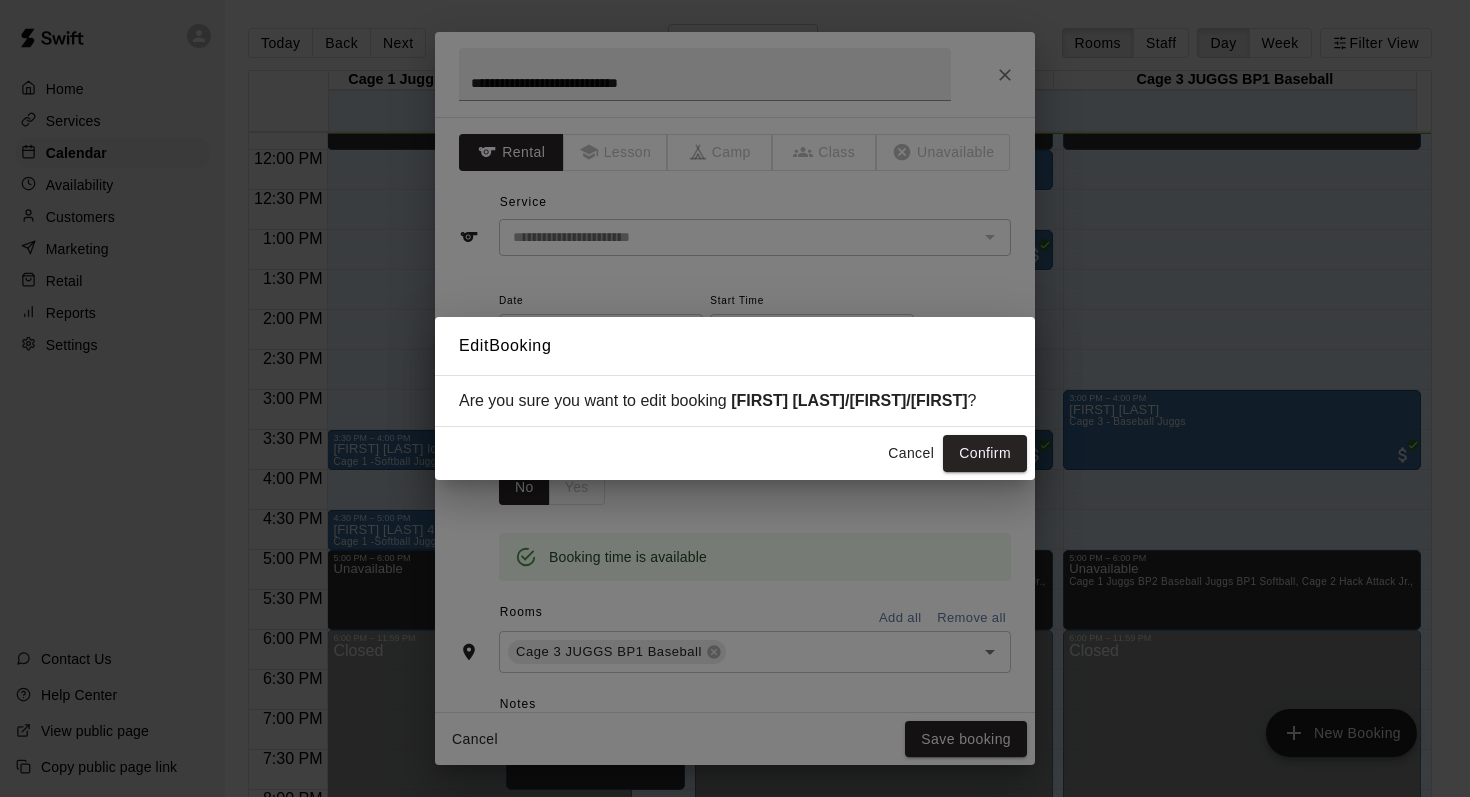 click on "Cancel Confirm" at bounding box center (735, 453) 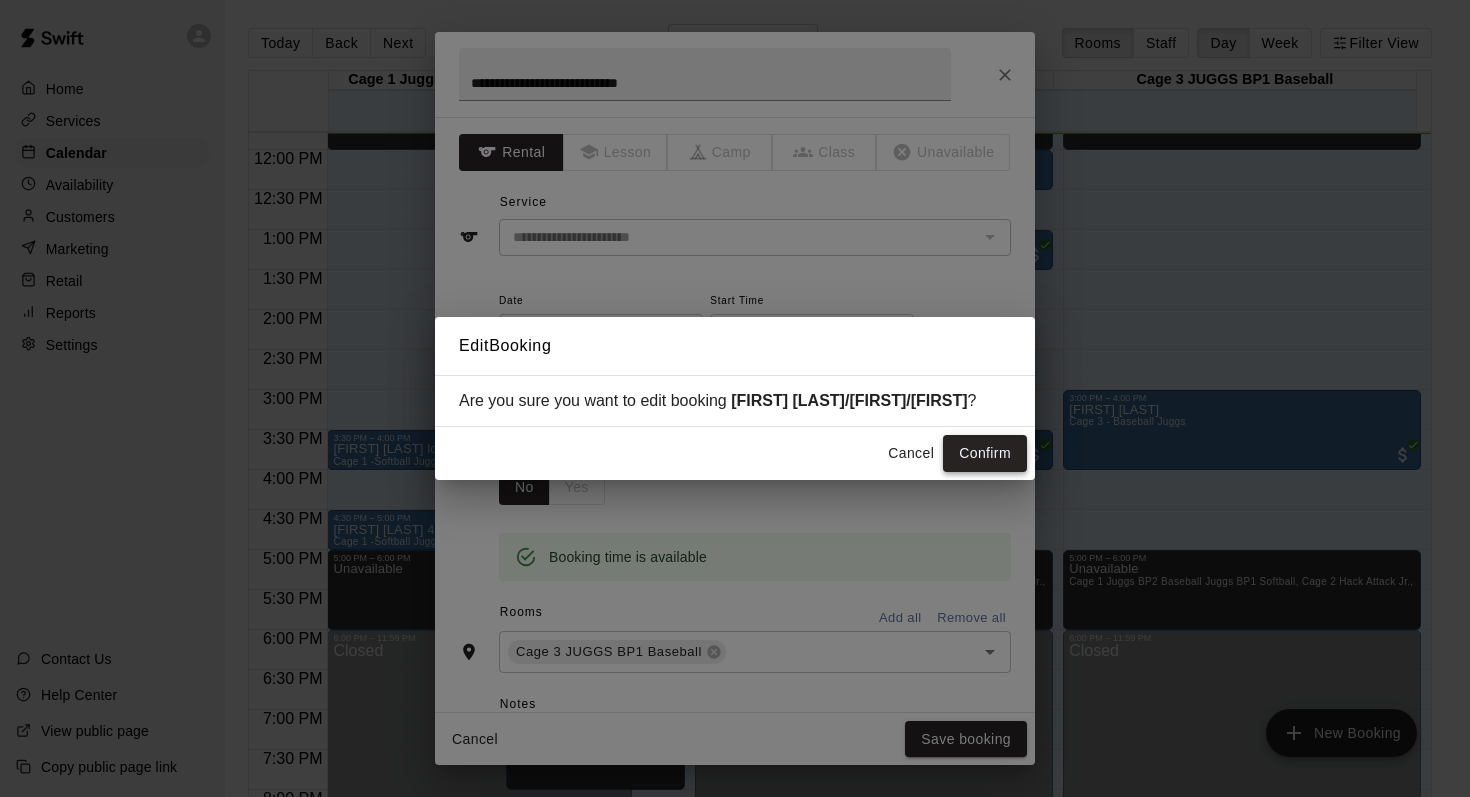 click on "Confirm" at bounding box center [985, 453] 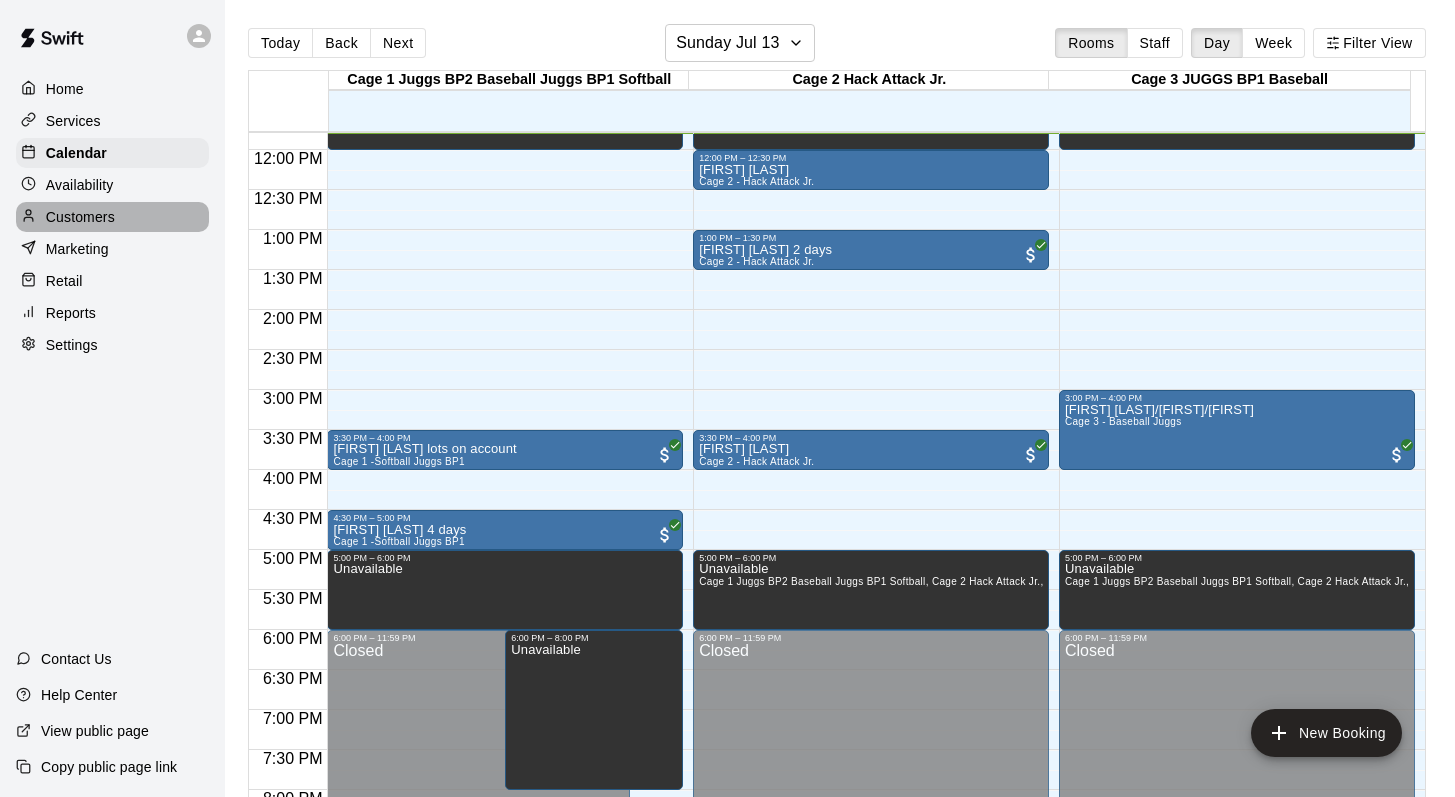 click on "Customers" at bounding box center (80, 217) 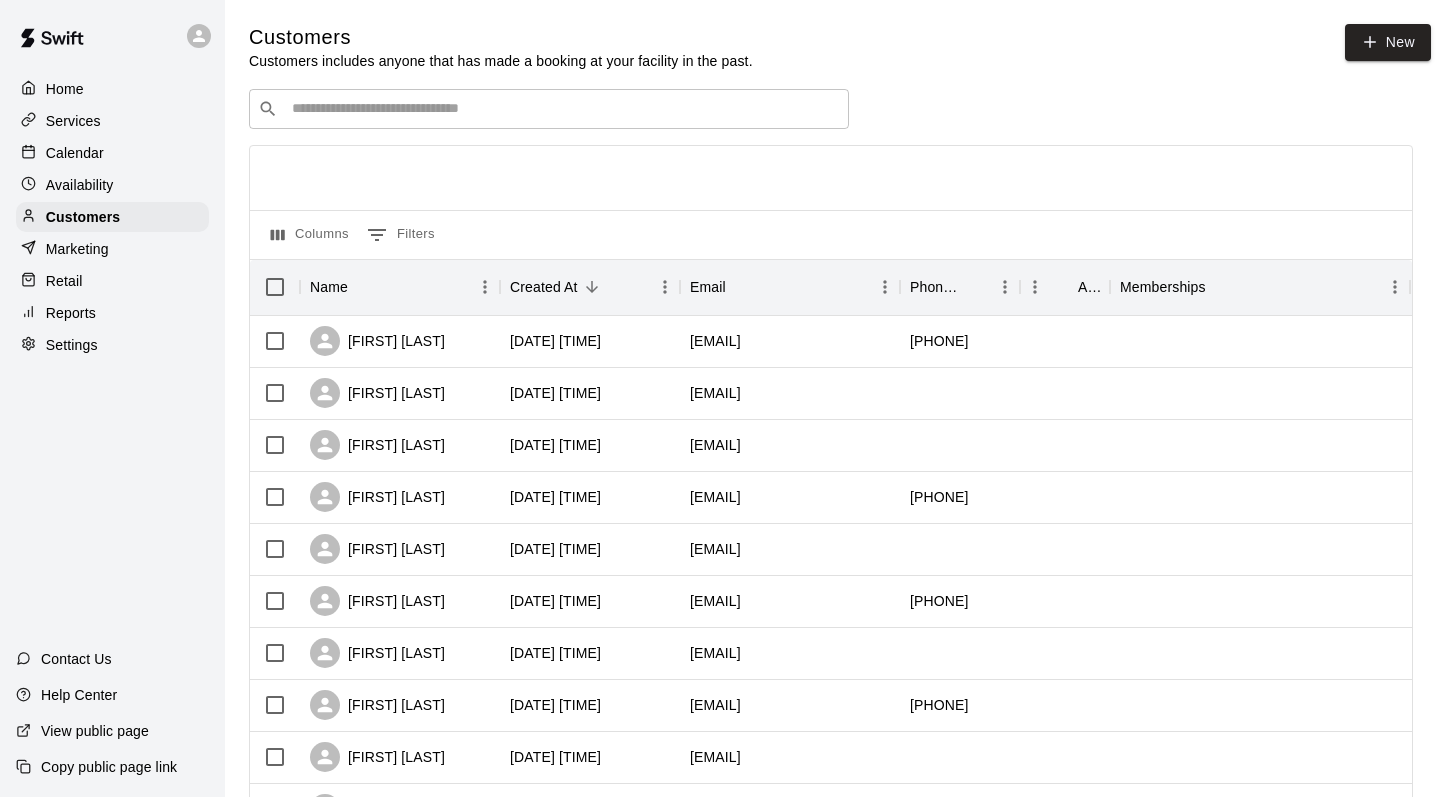 click at bounding box center [563, 109] 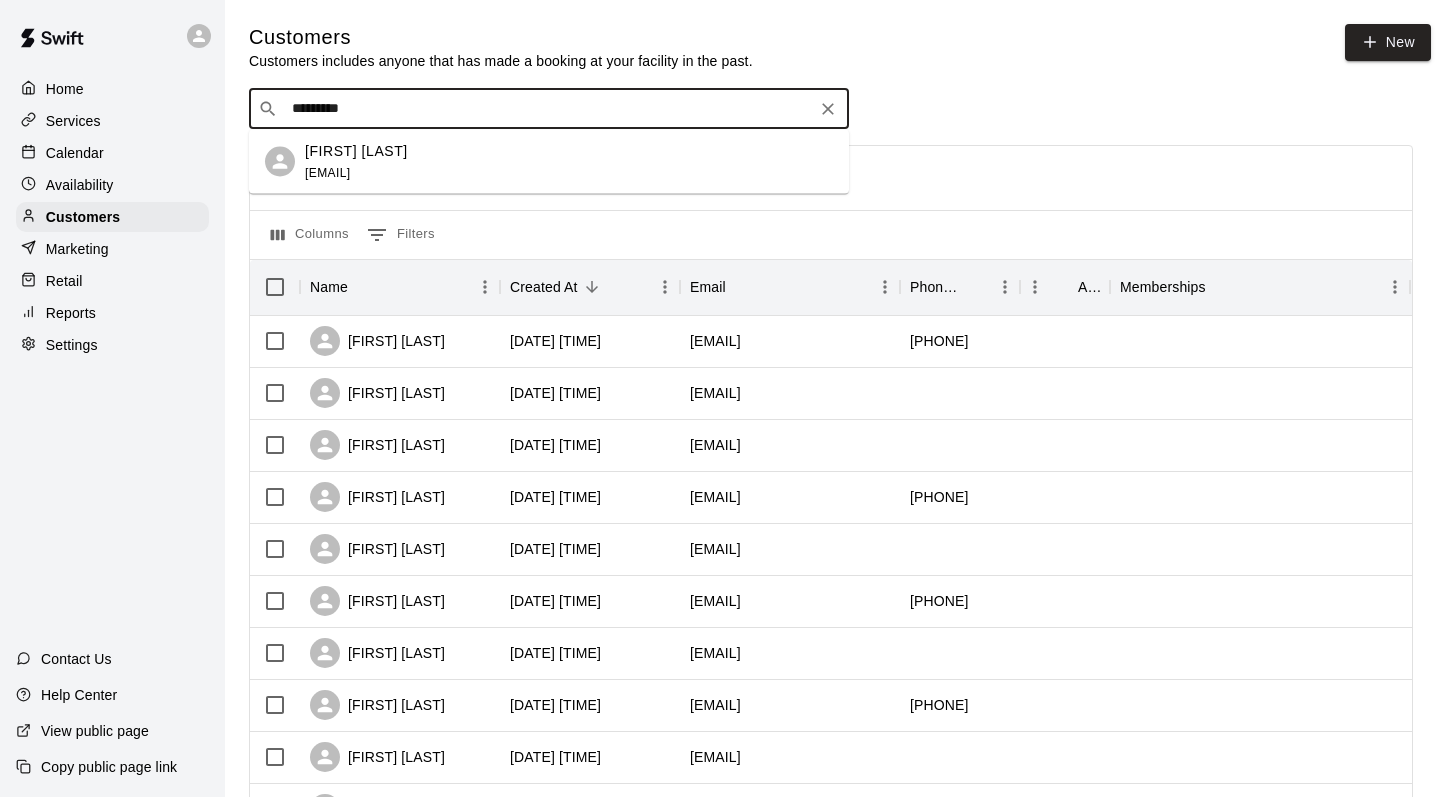 type on "**********" 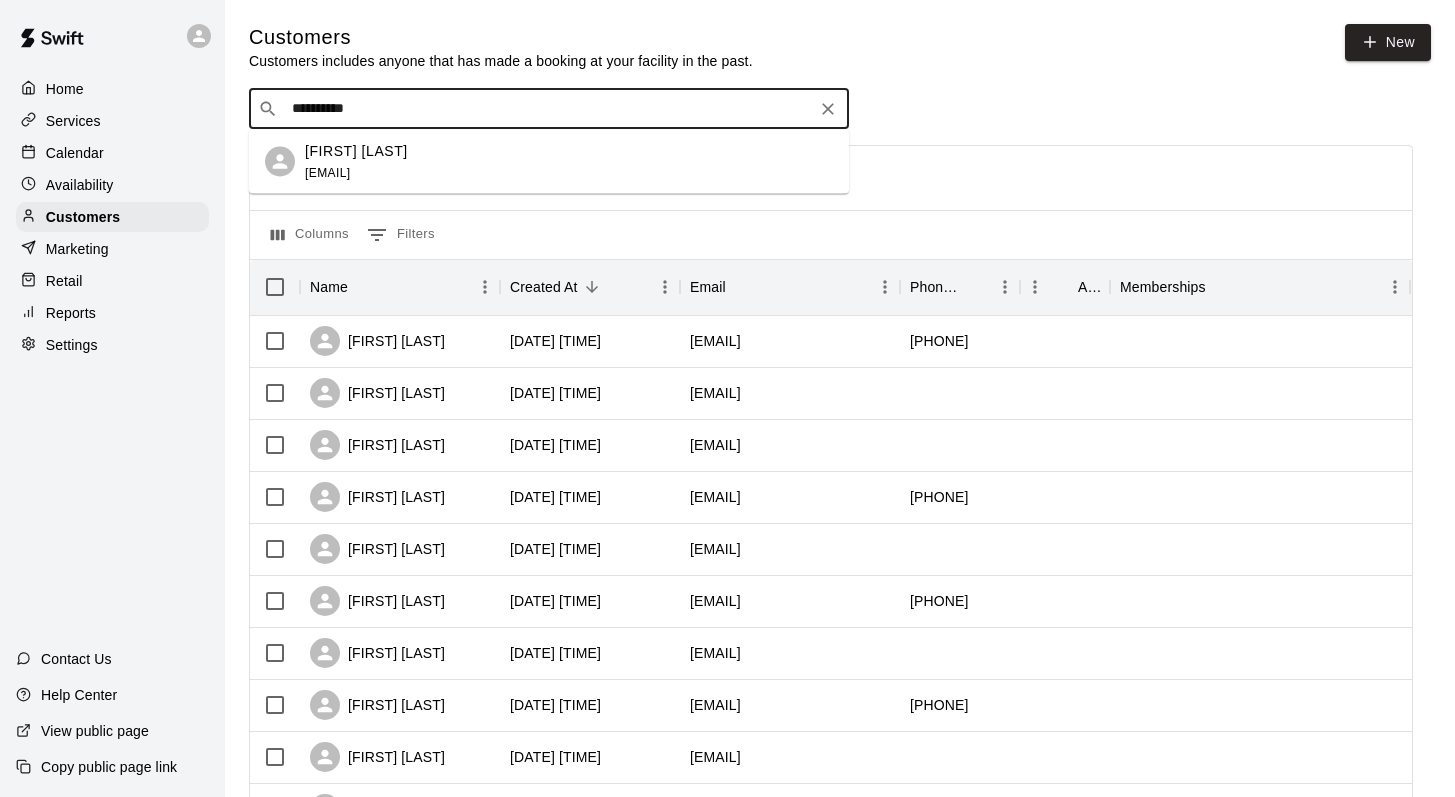 click on "[FIRST] [LAST]" at bounding box center (356, 150) 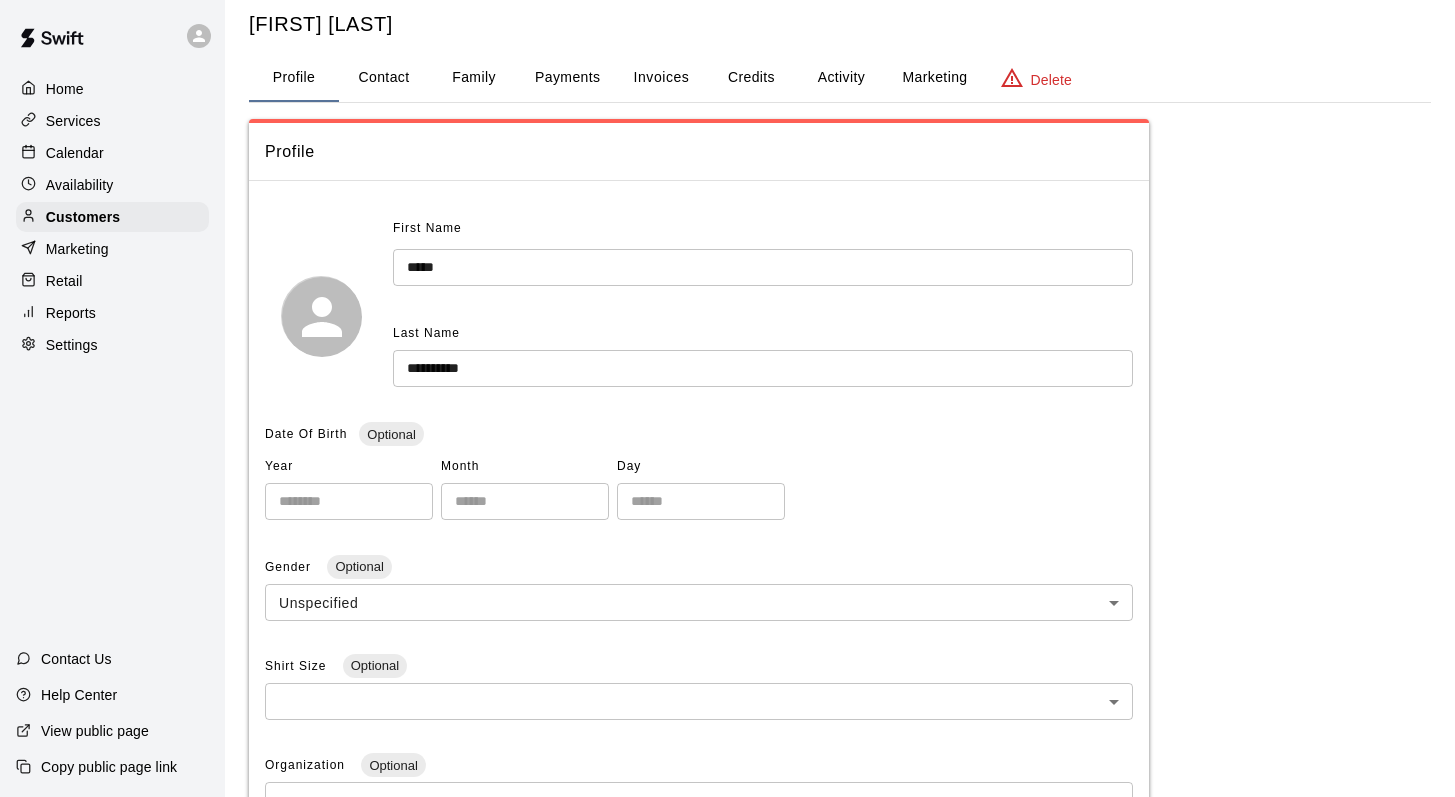 scroll, scrollTop: 0, scrollLeft: 0, axis: both 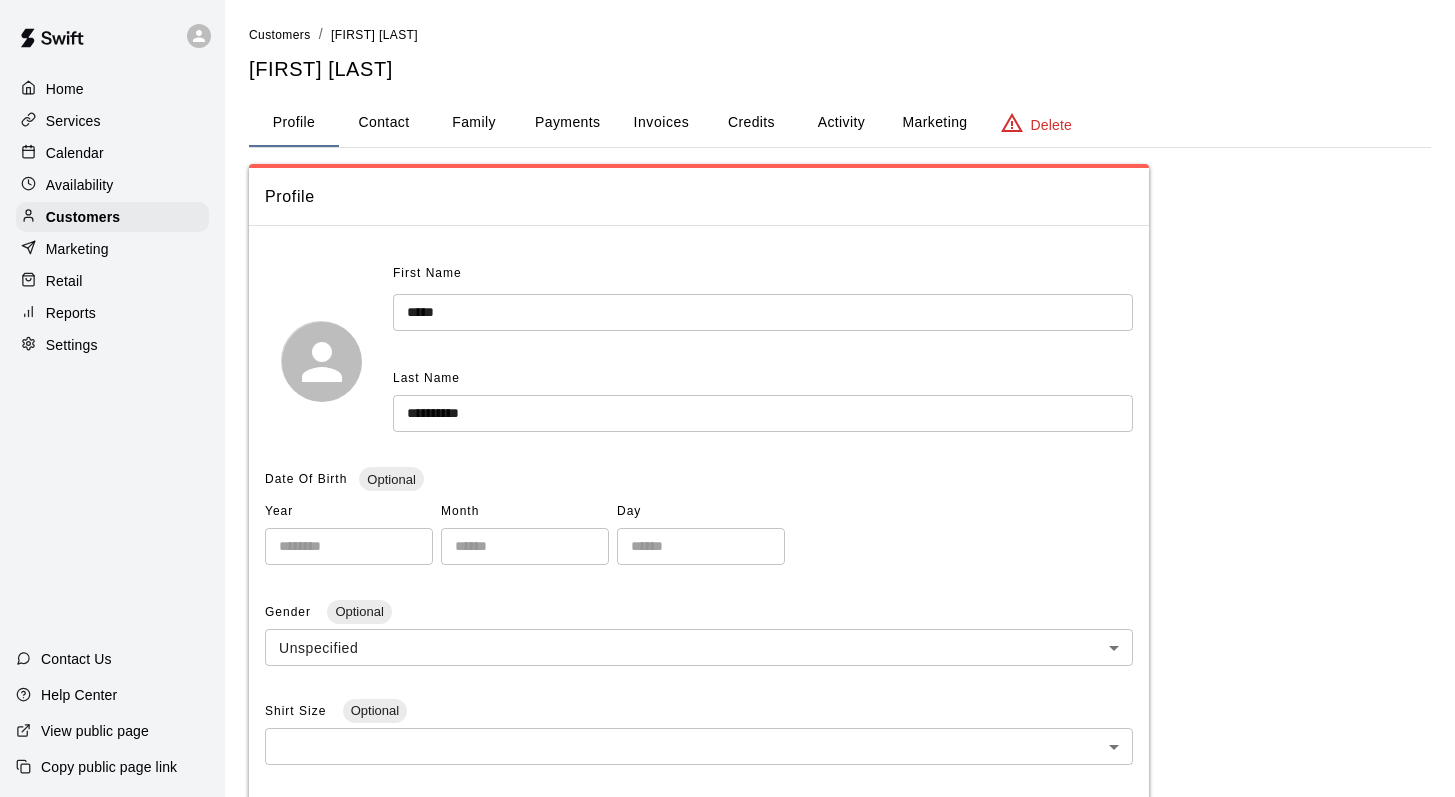 click on "Family" at bounding box center (474, 123) 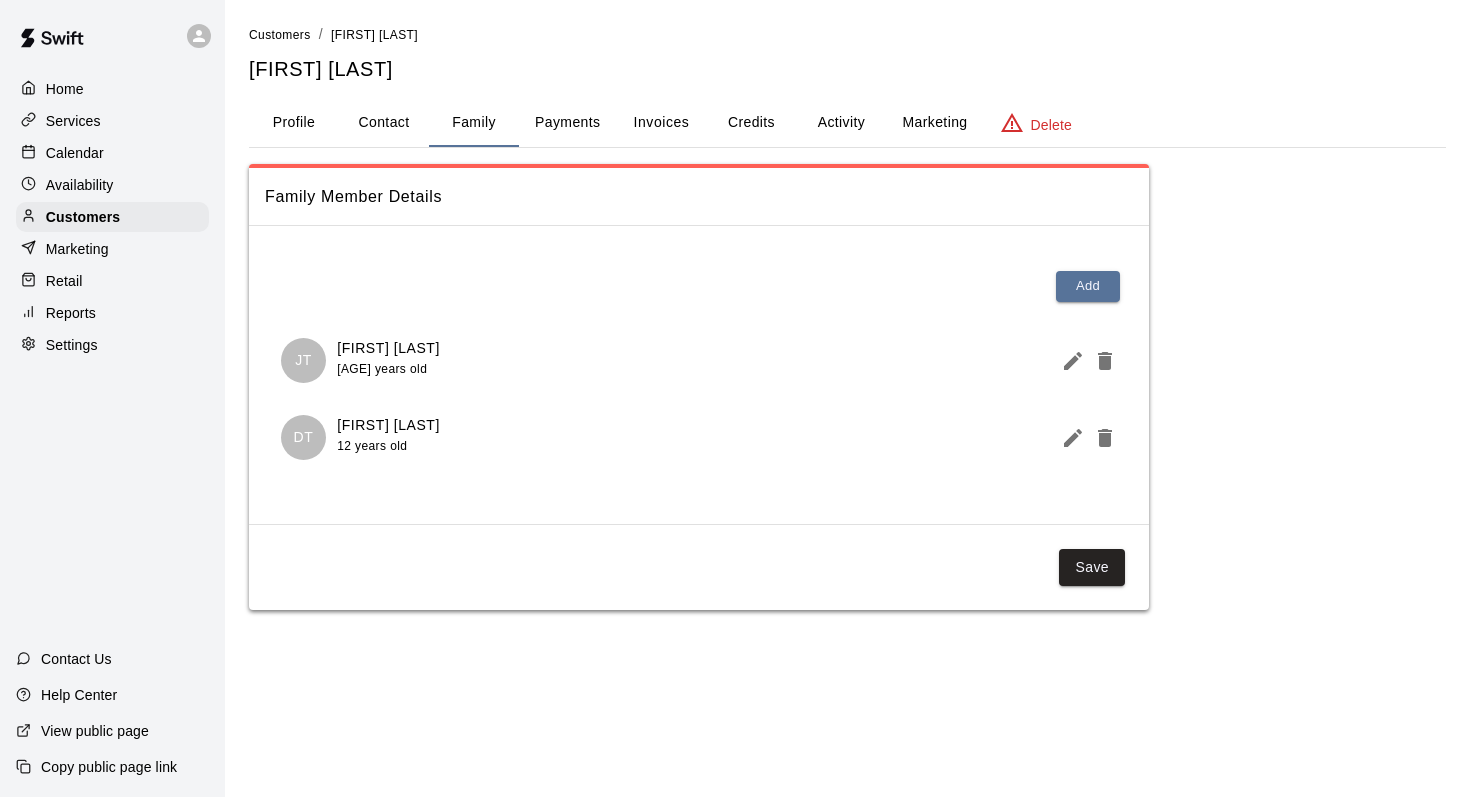 click on "Calendar" at bounding box center (112, 153) 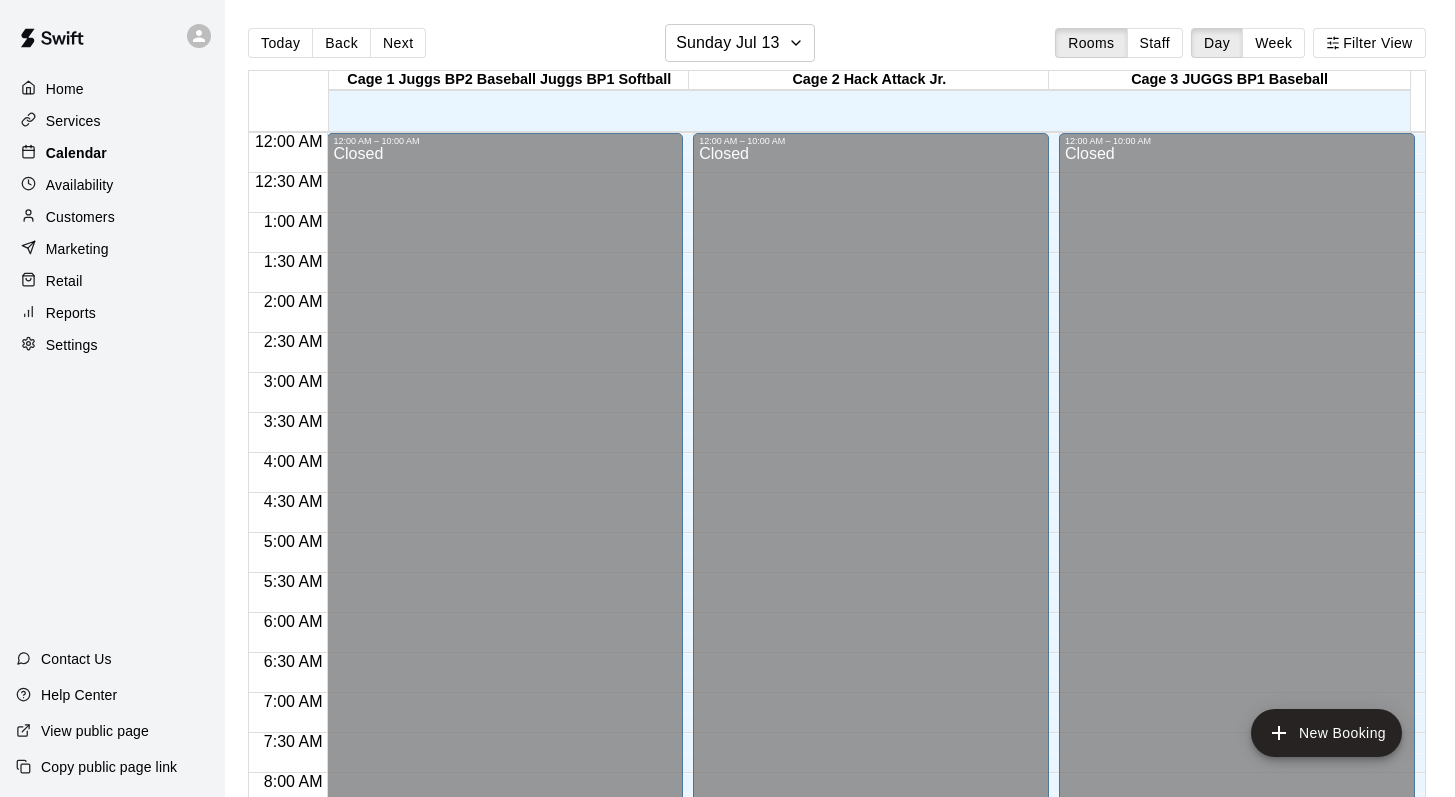 scroll, scrollTop: 944, scrollLeft: 0, axis: vertical 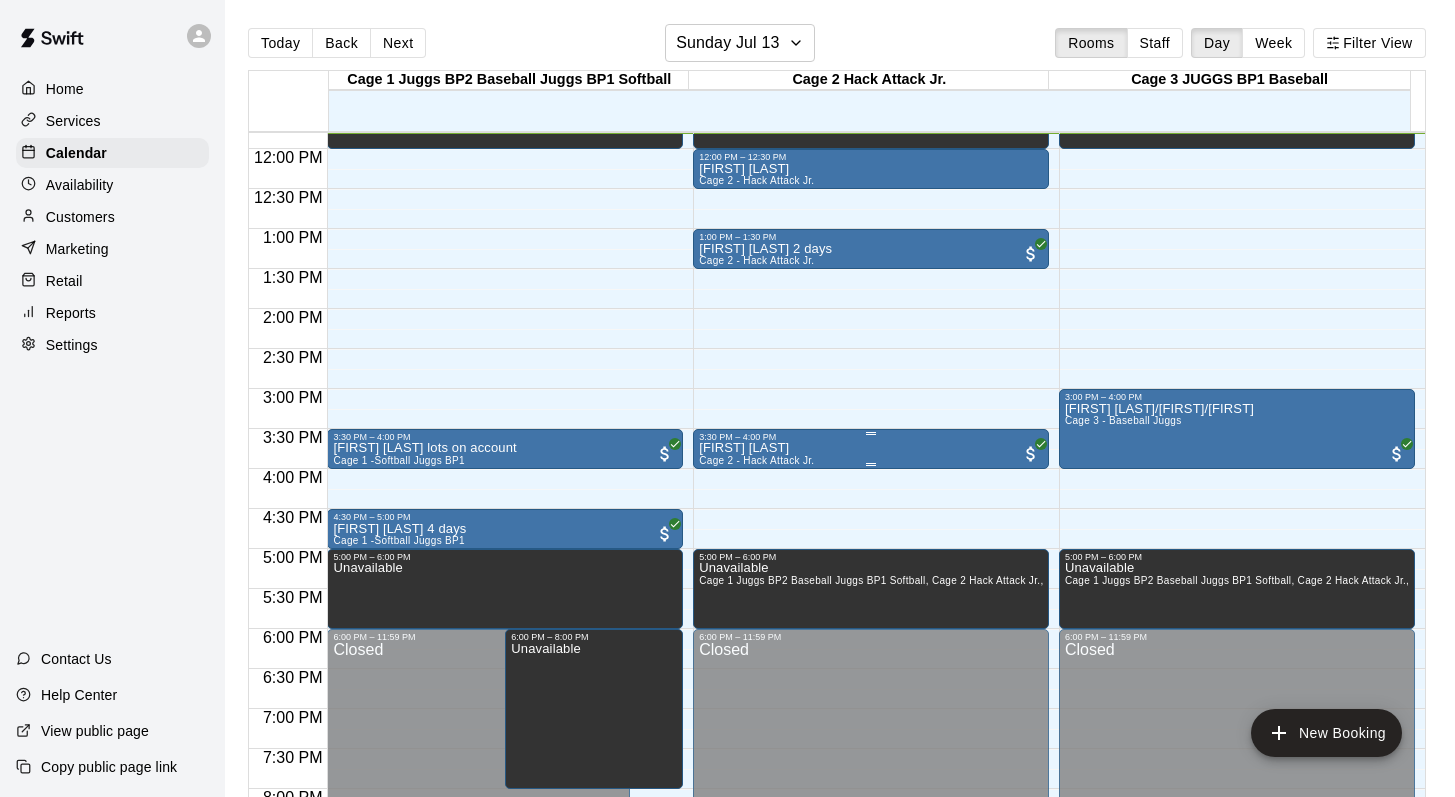 click on "3:30 PM – 4:00 PM" at bounding box center (871, 437) 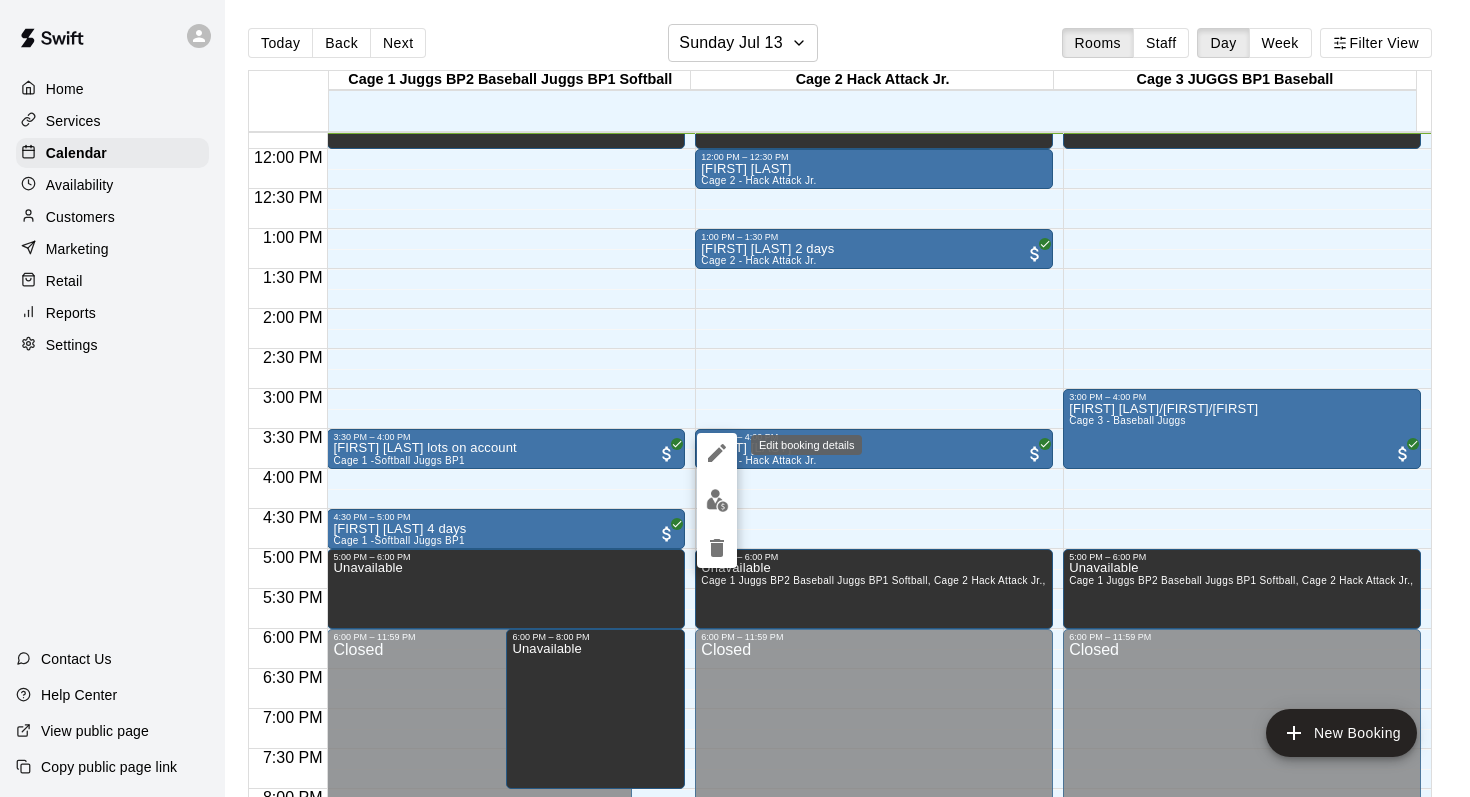 click 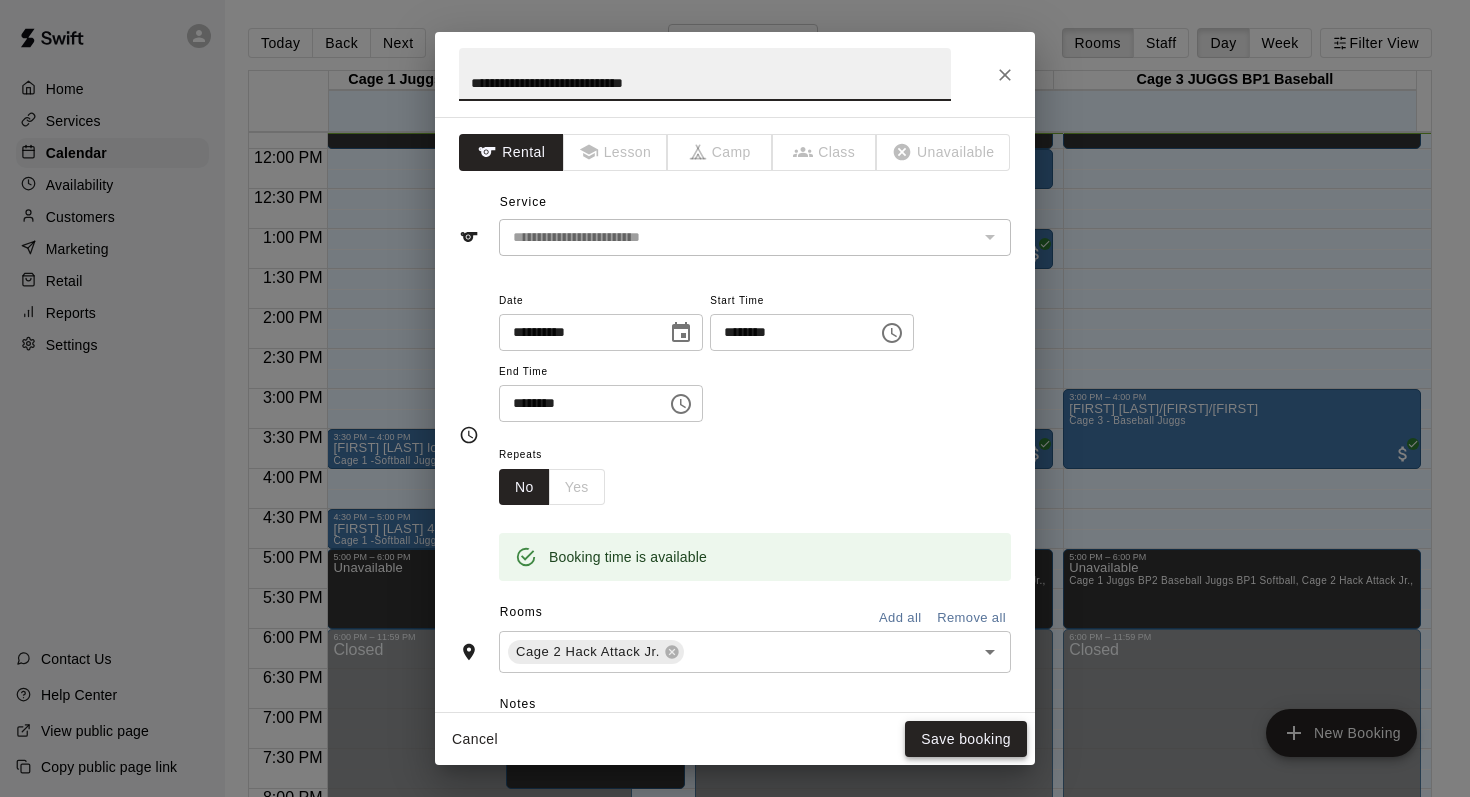 type on "**********" 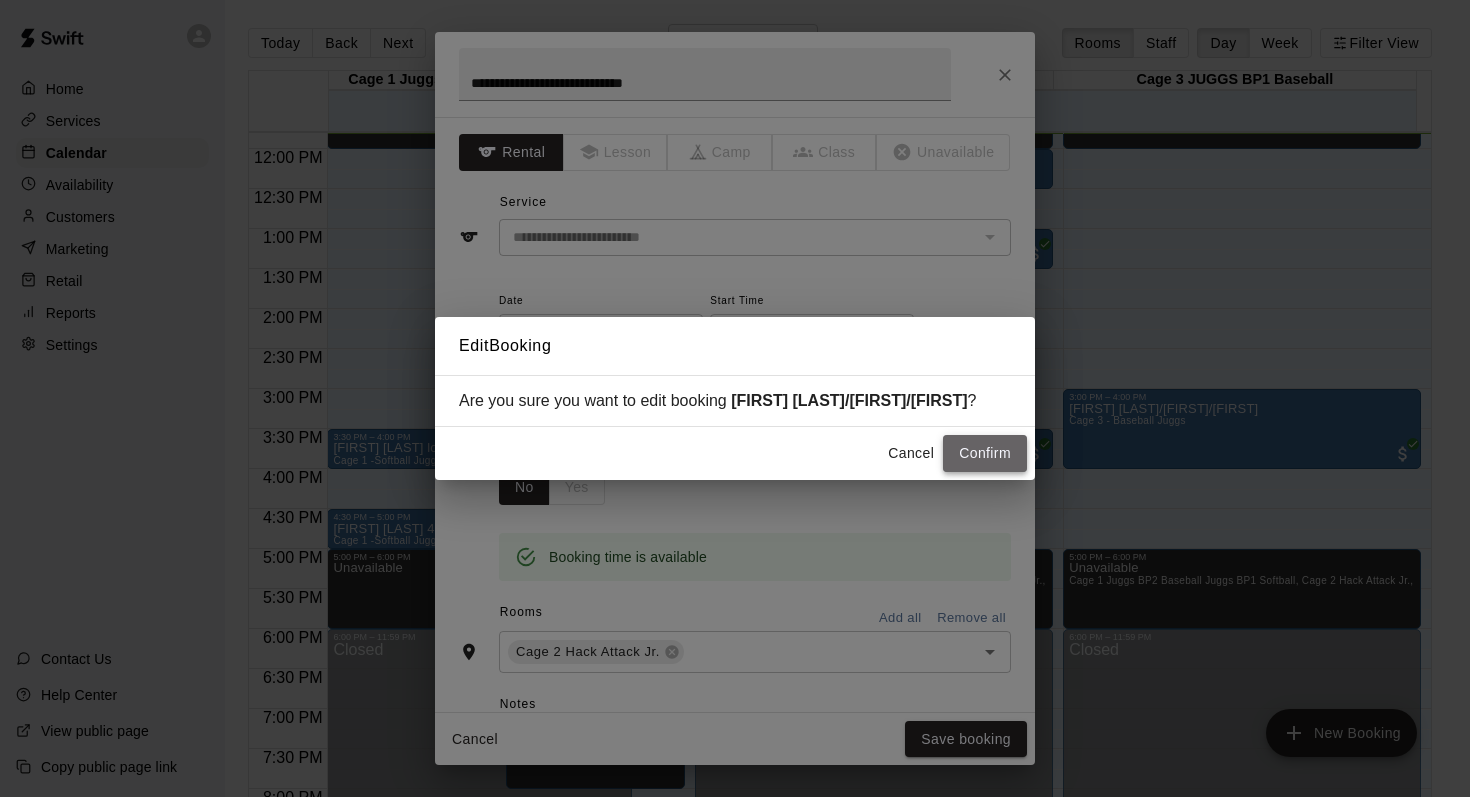 click on "Confirm" at bounding box center (985, 453) 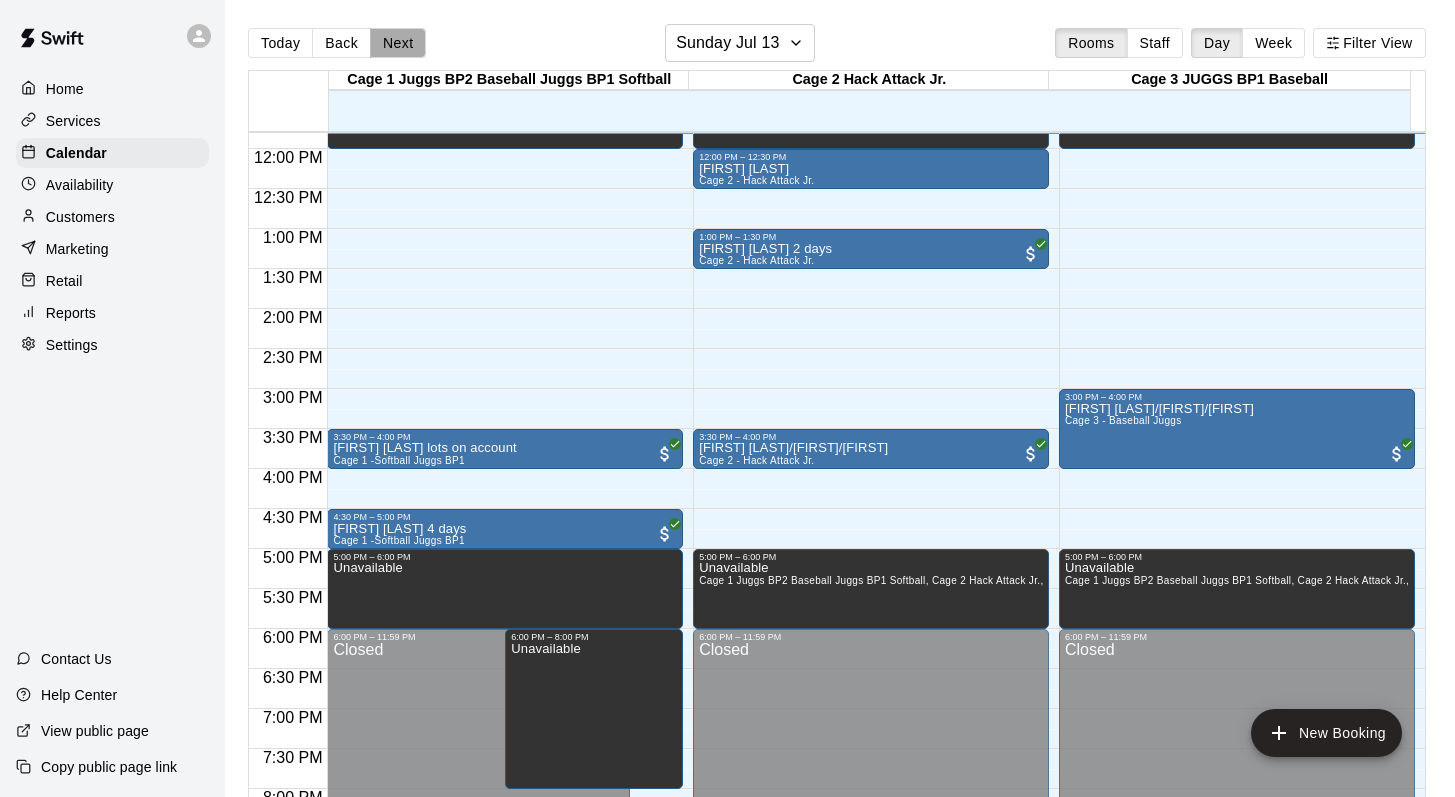 click on "Next" at bounding box center (398, 43) 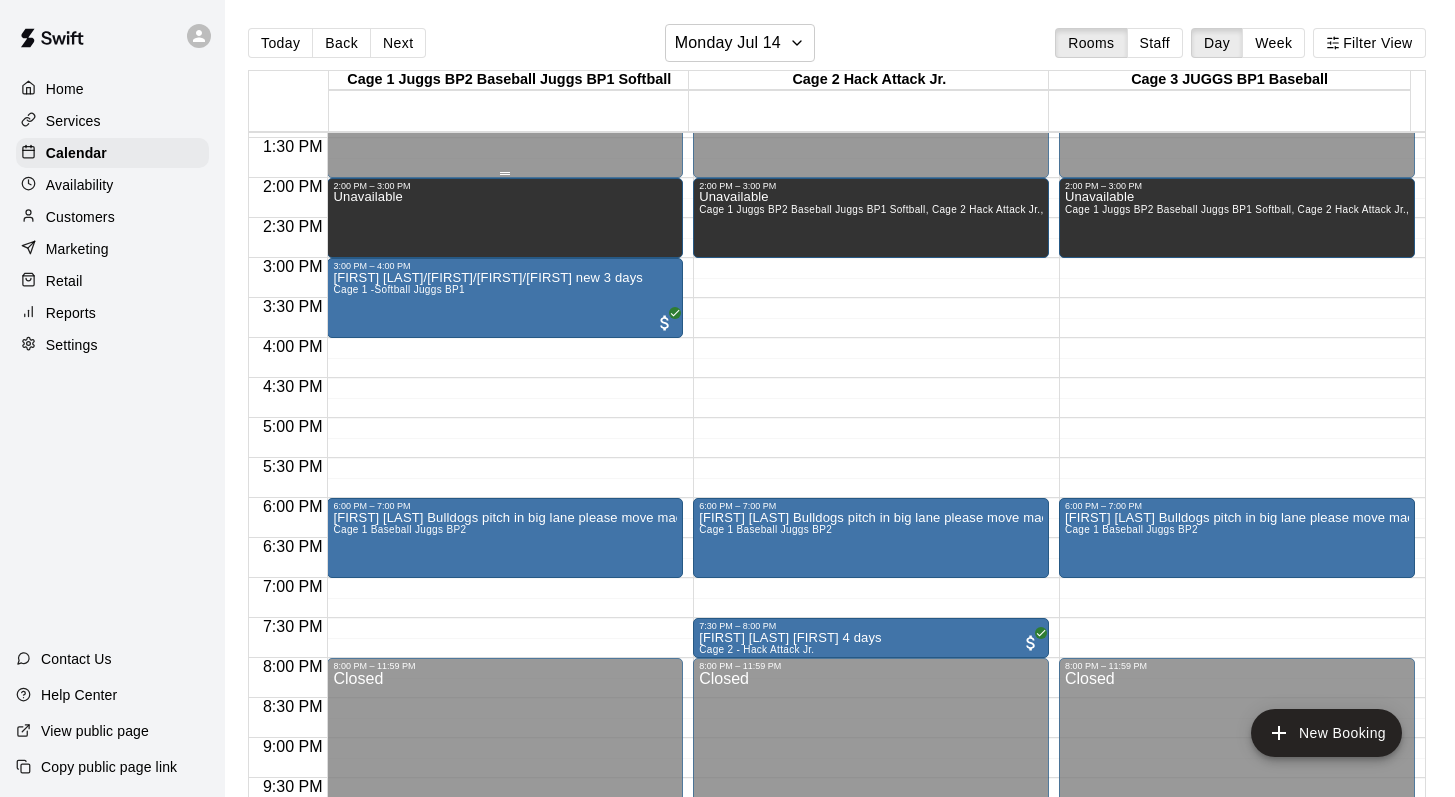 scroll, scrollTop: 1086, scrollLeft: 0, axis: vertical 